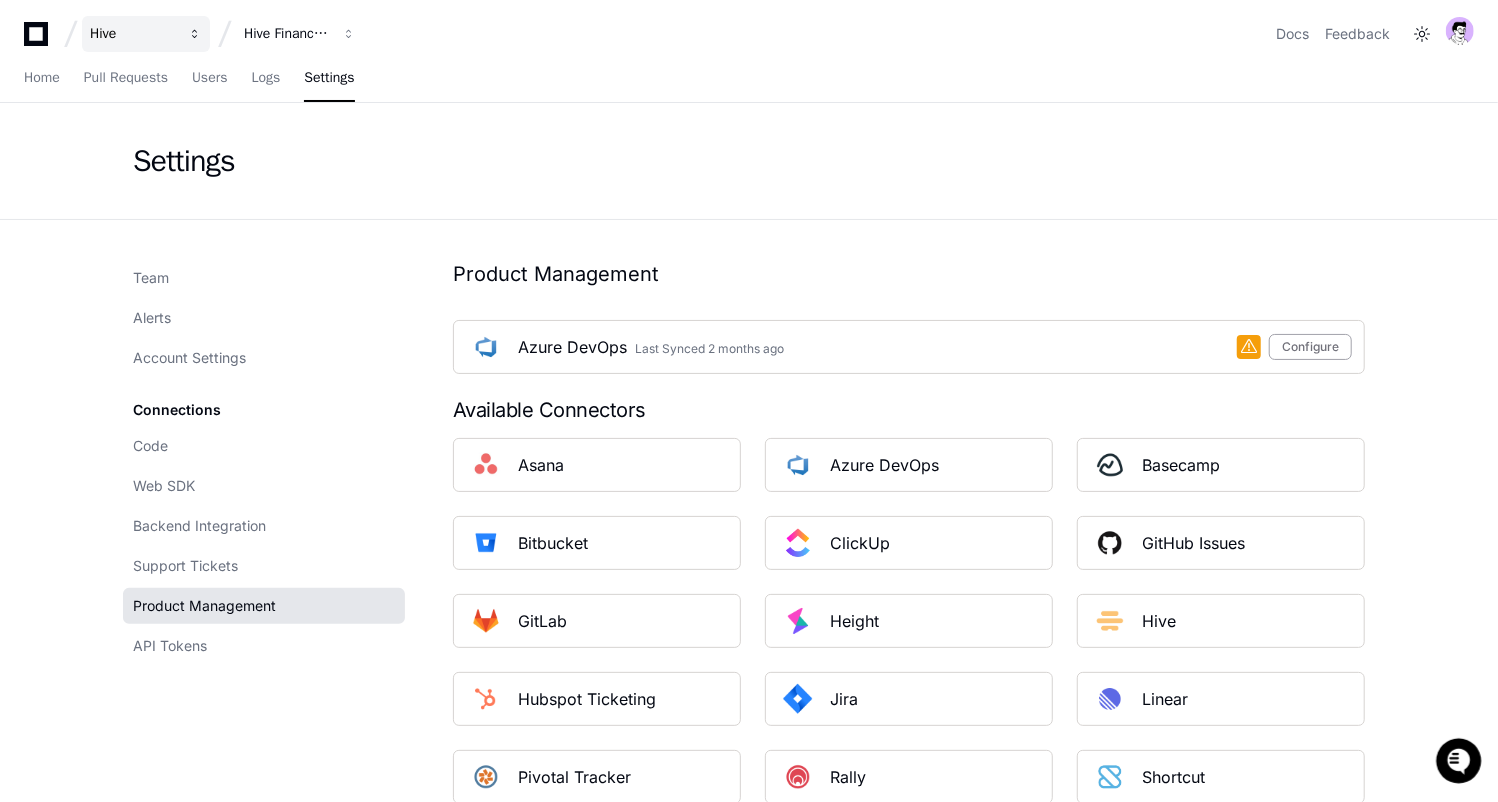 scroll, scrollTop: 0, scrollLeft: 0, axis: both 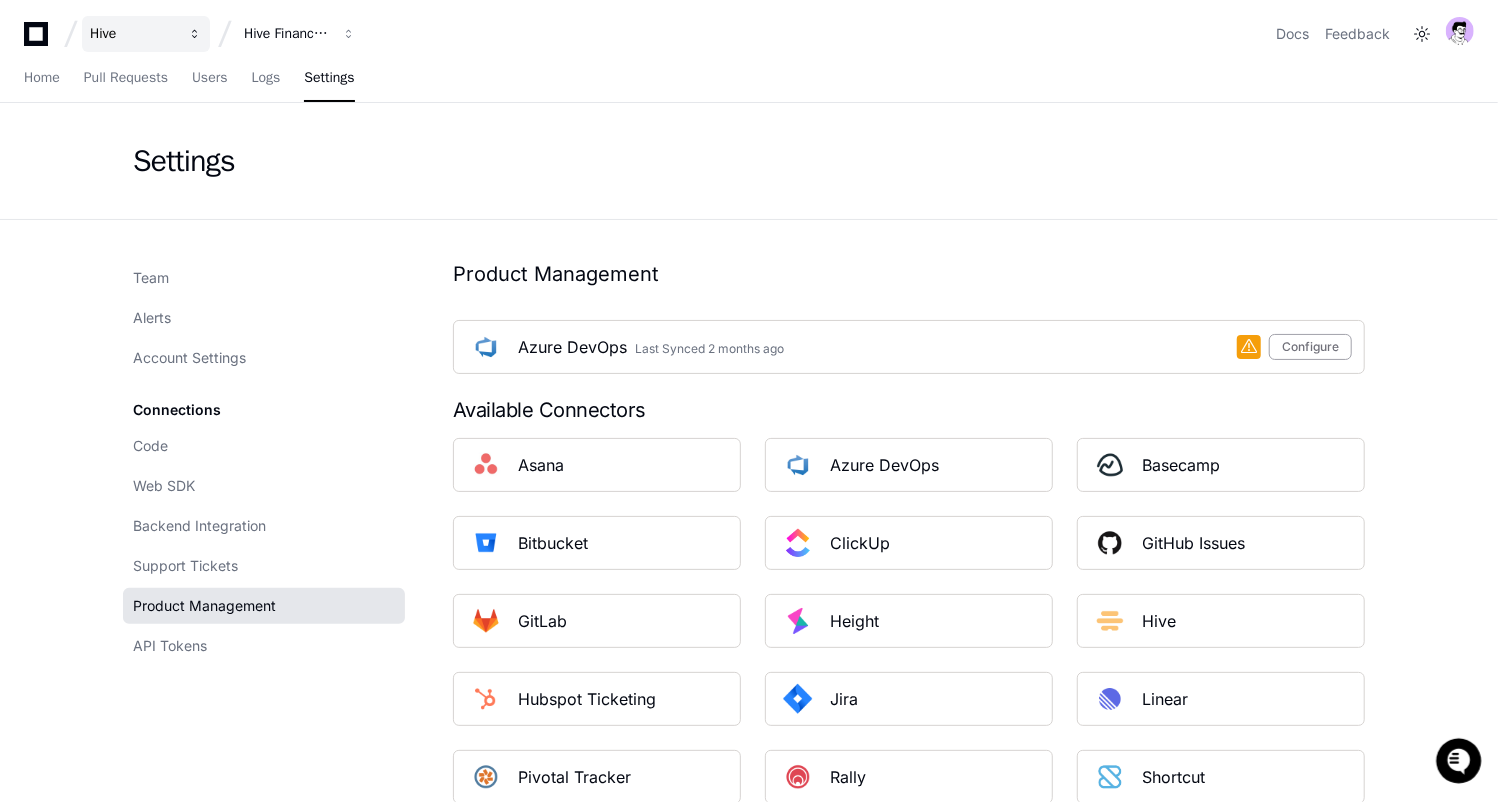 click on "Hive" at bounding box center [133, 34] 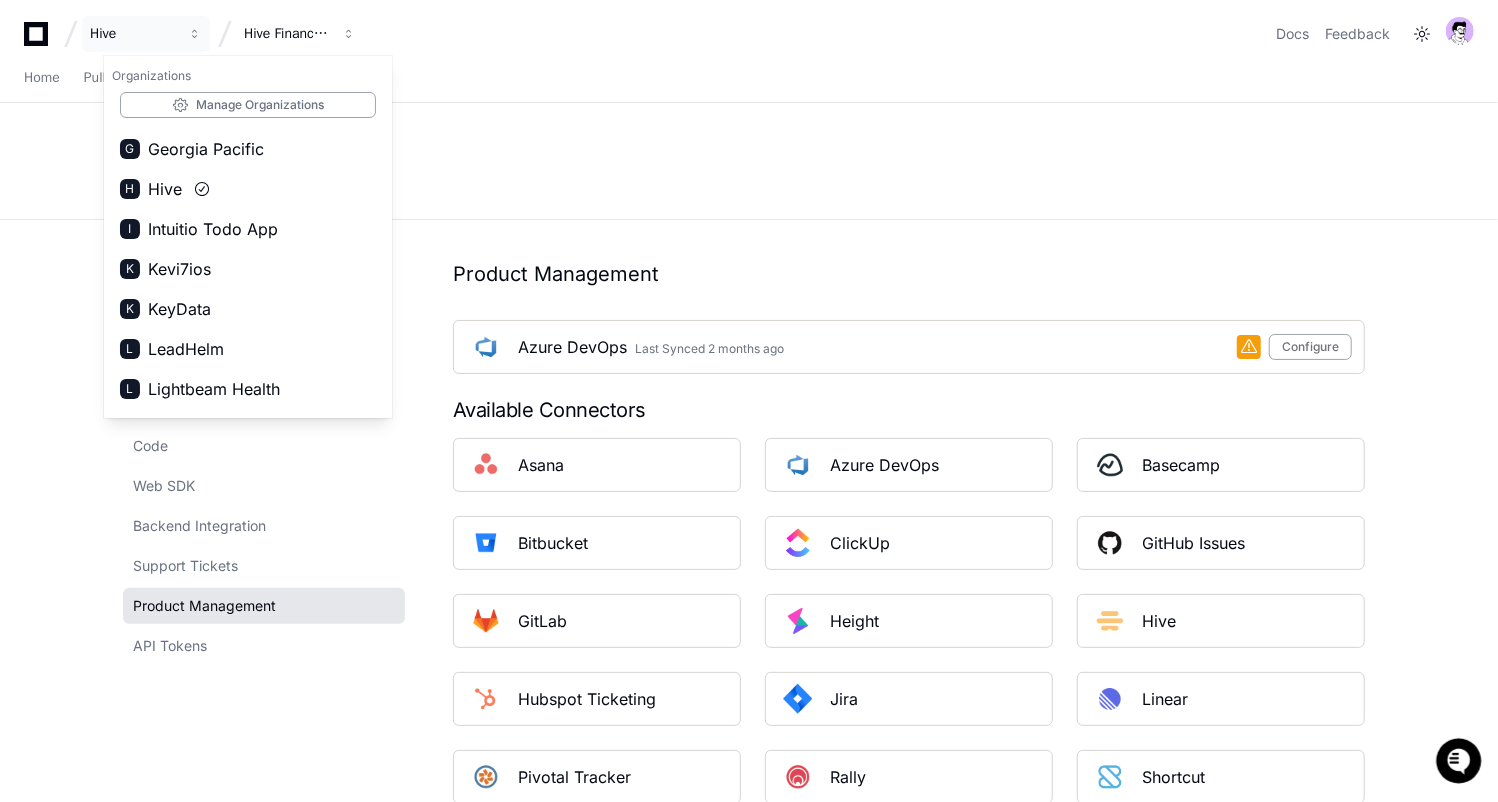 scroll, scrollTop: 570, scrollLeft: 0, axis: vertical 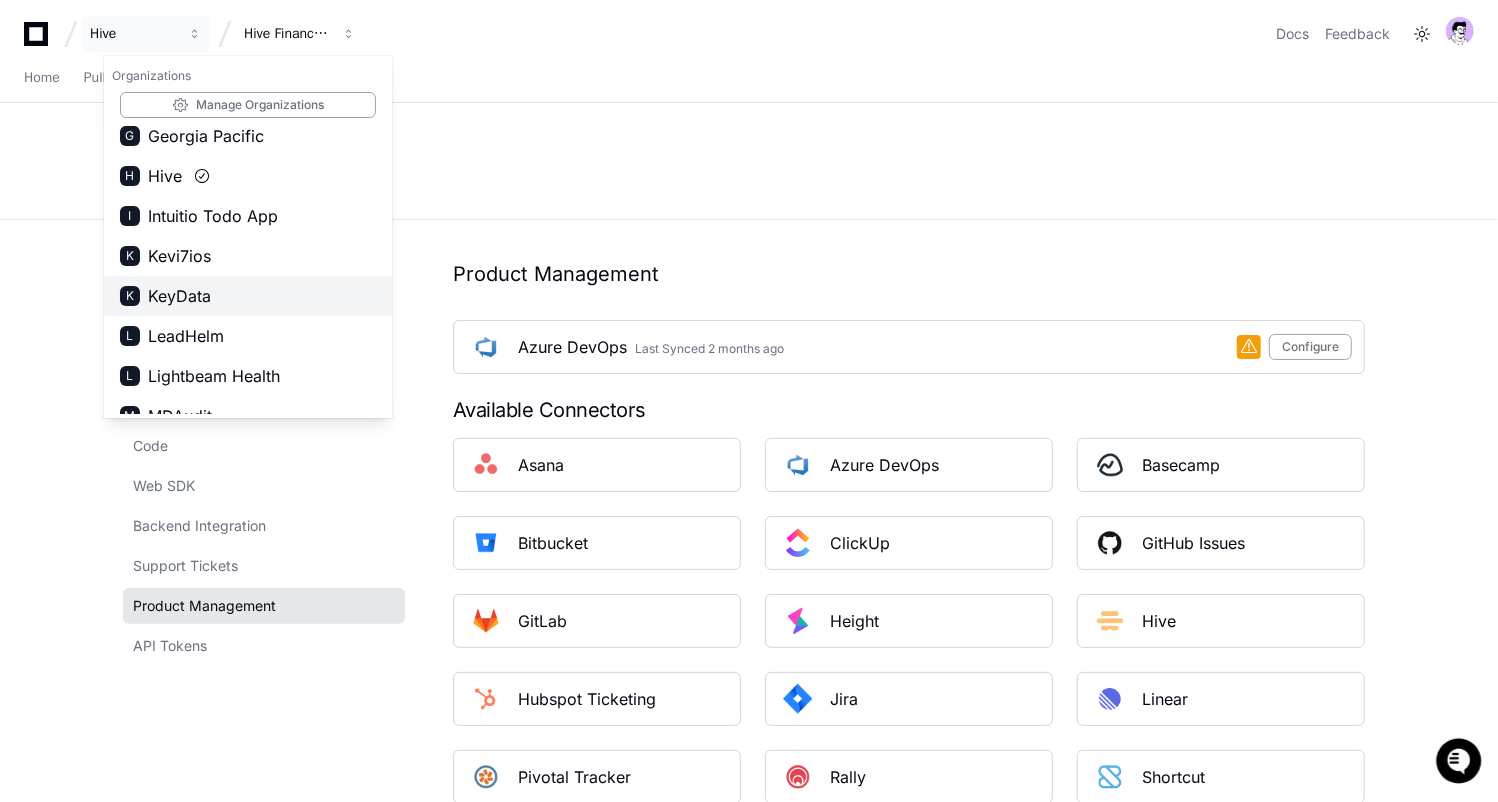 click on "KeyData" at bounding box center [179, 296] 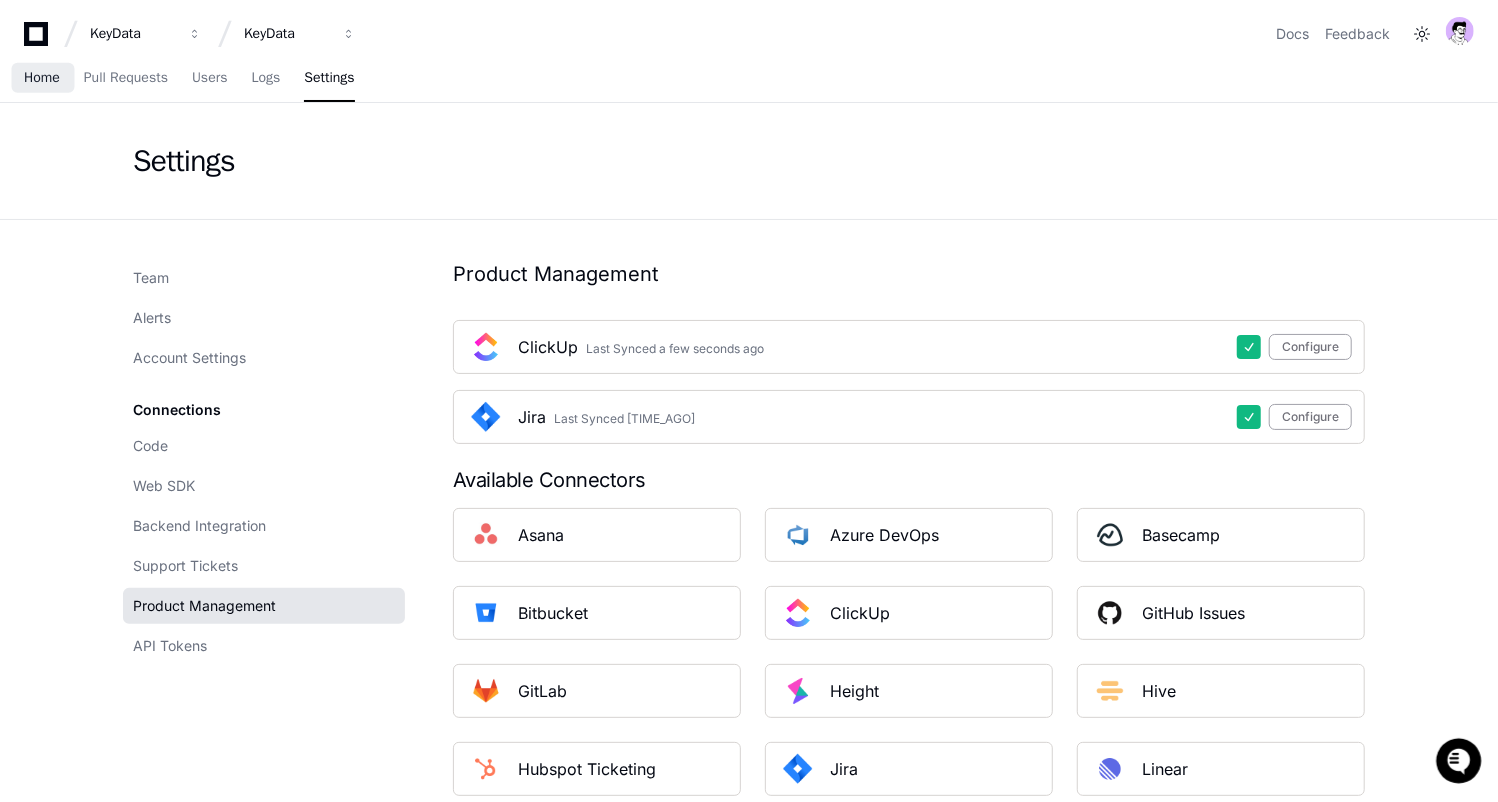 click on "Home" at bounding box center (42, 78) 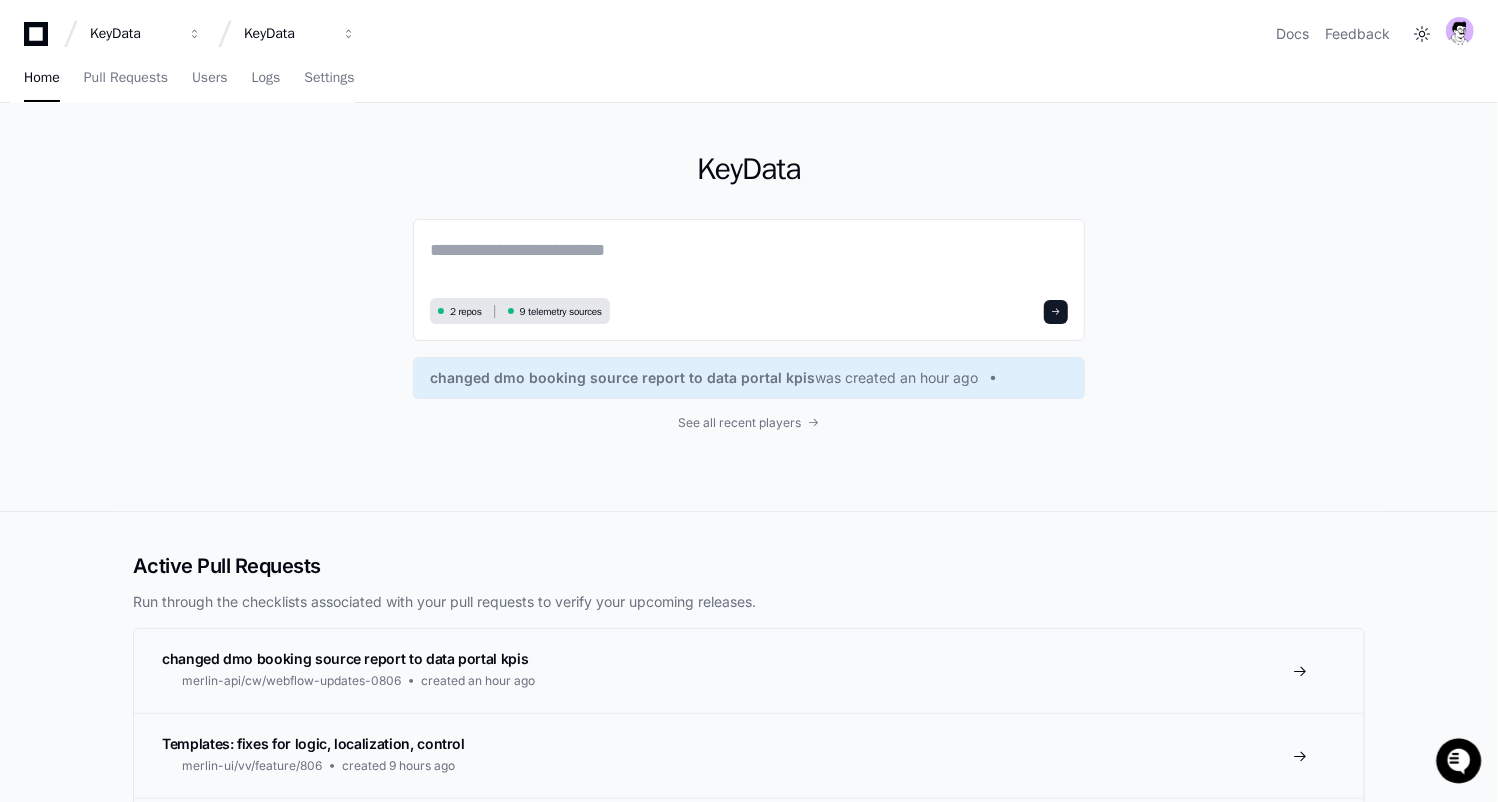 click on "KeyData  2 repos 9 telemetry sources changed dmo booking source report to data portal kpis  was created an hour ago See all recent players" 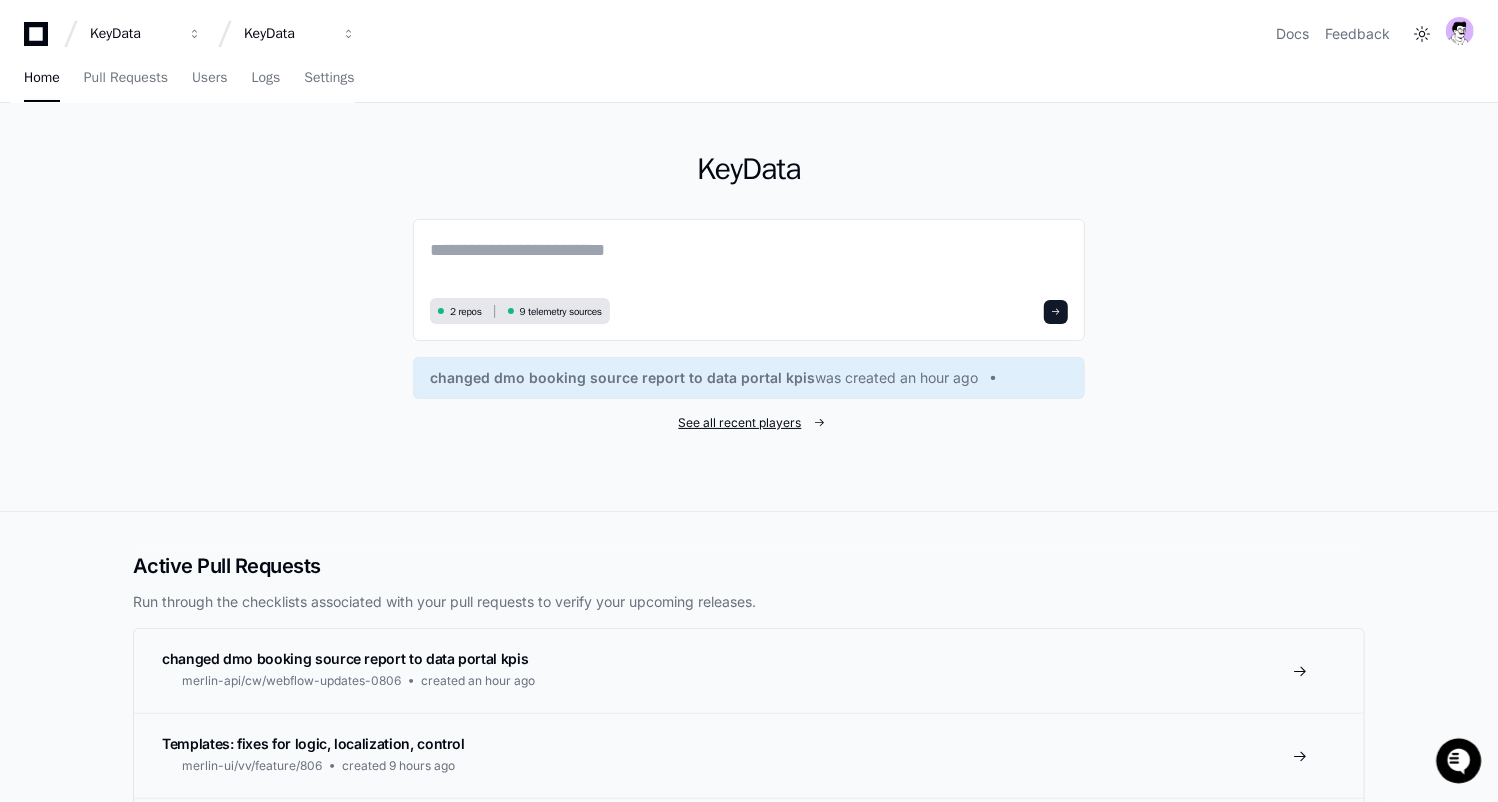 click on "See all recent players" 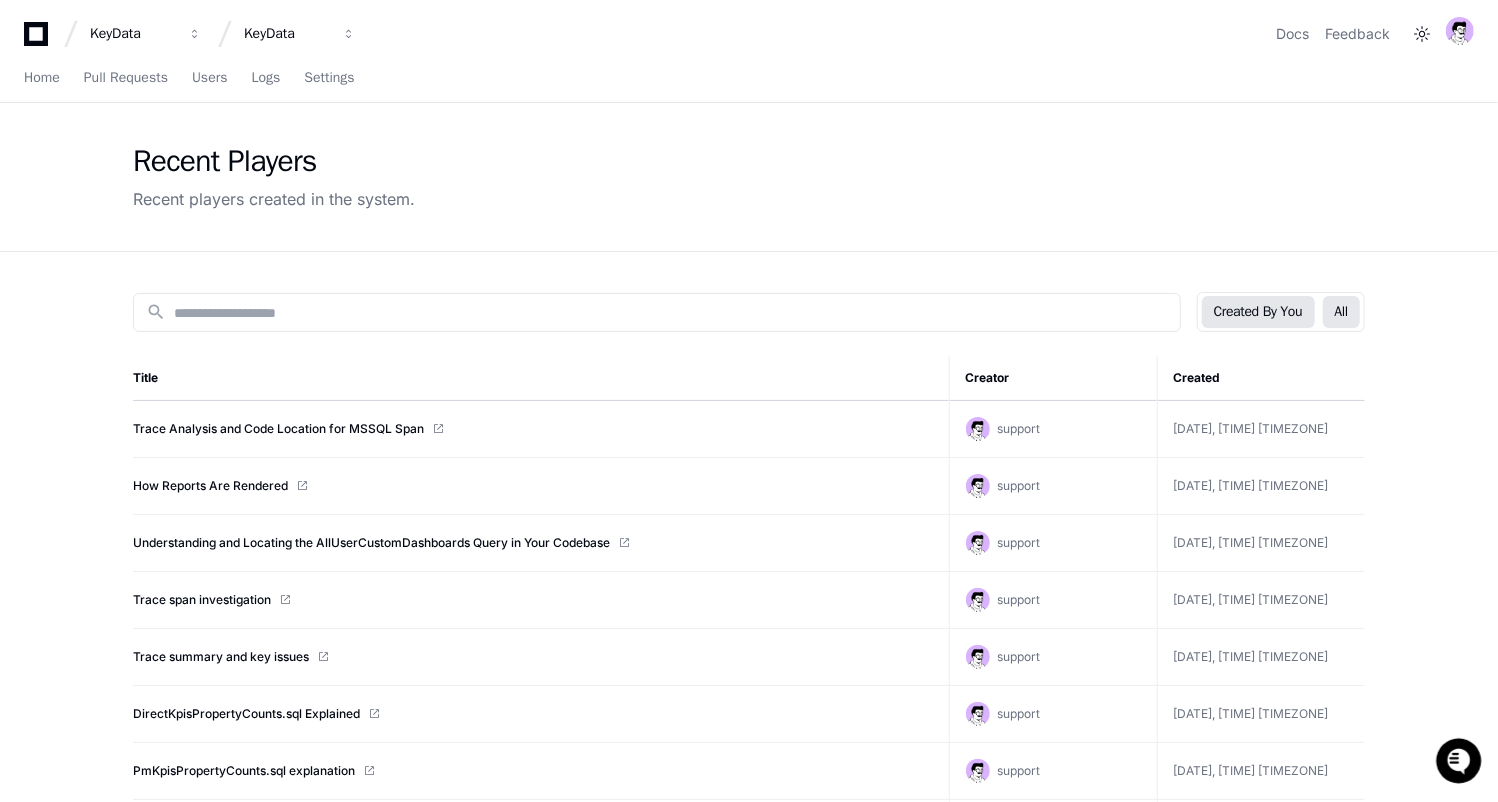 click on "All" 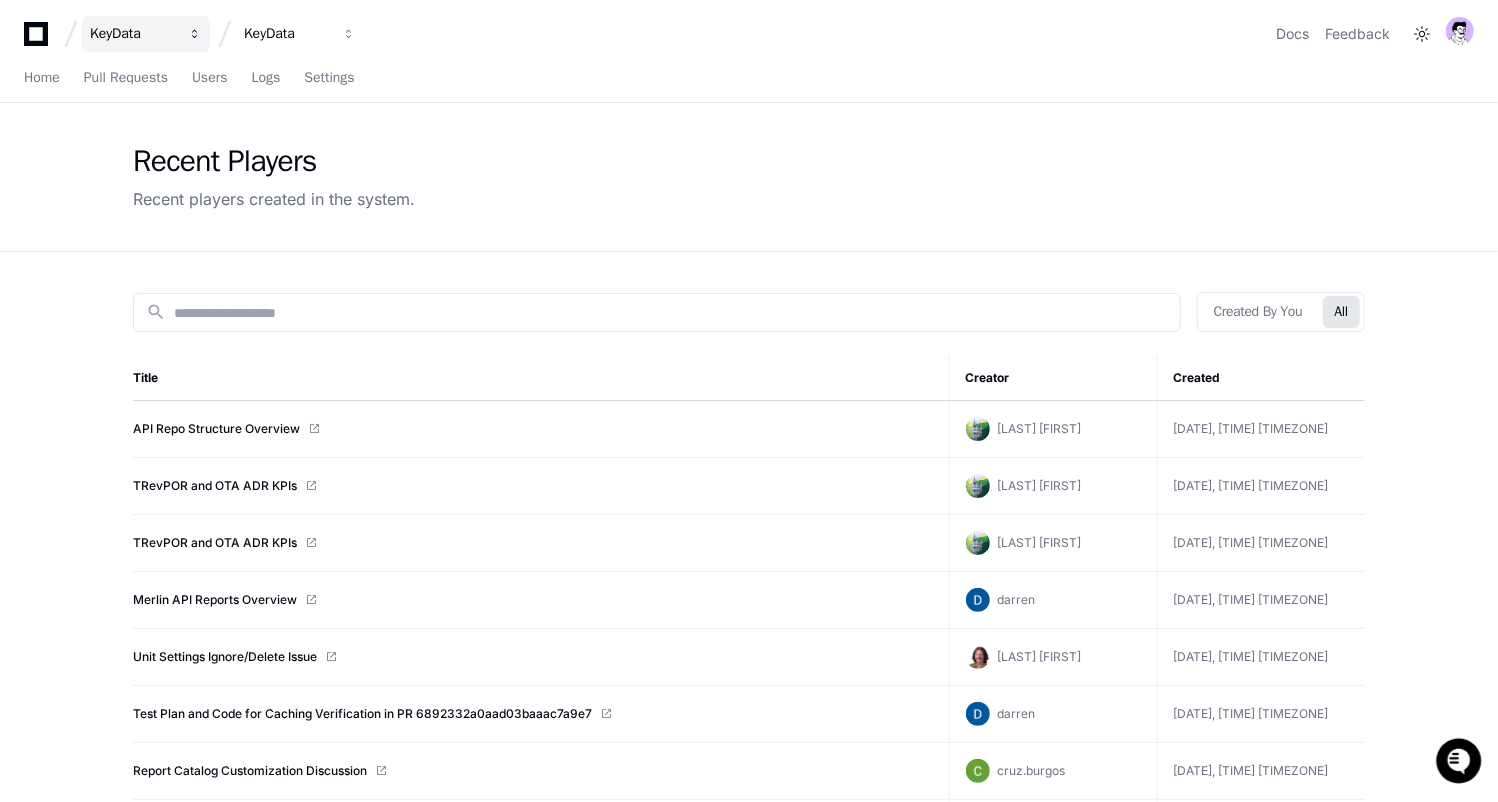 click on "KeyData" at bounding box center [133, 34] 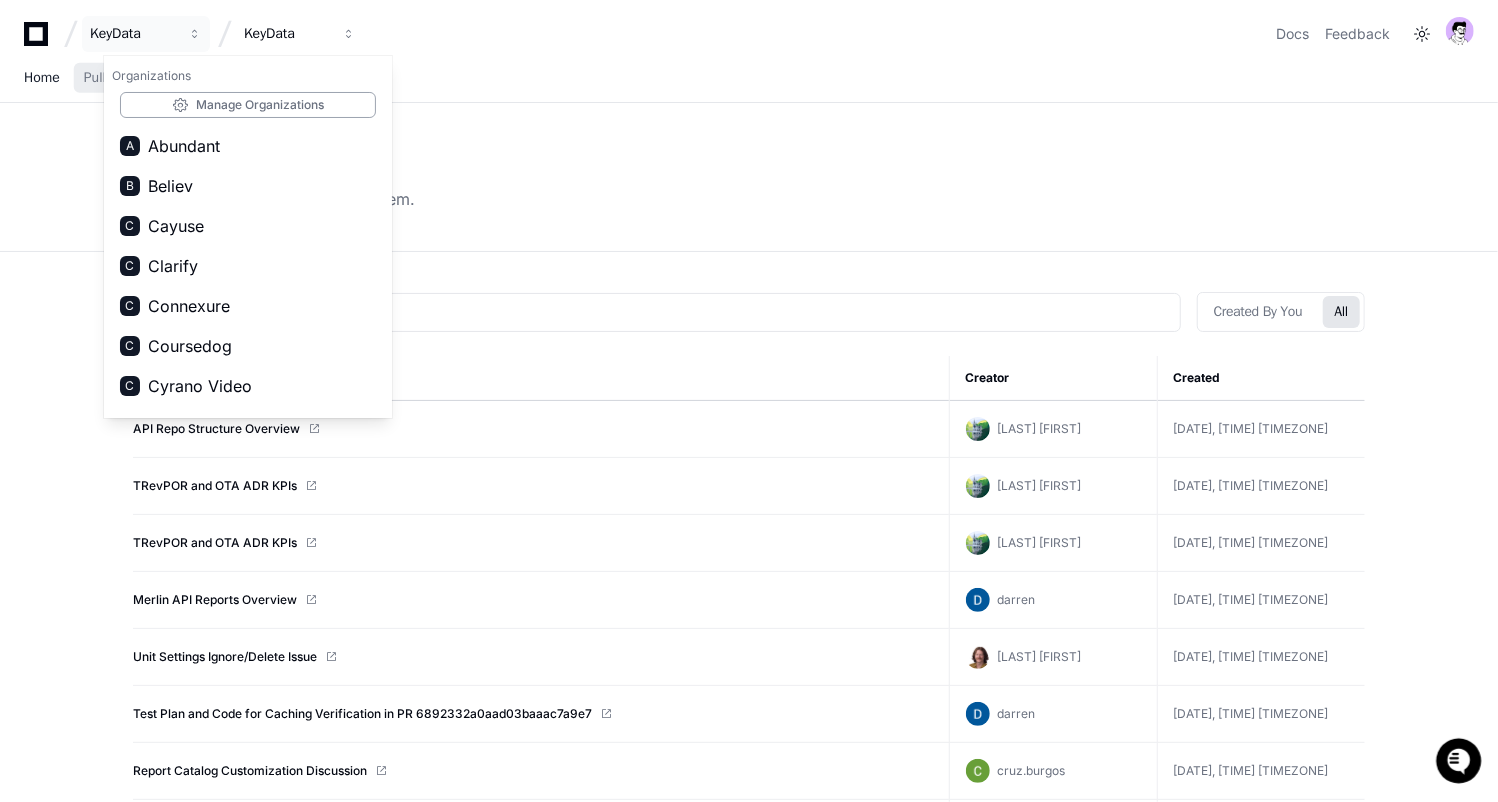 click on "Home" at bounding box center [42, 78] 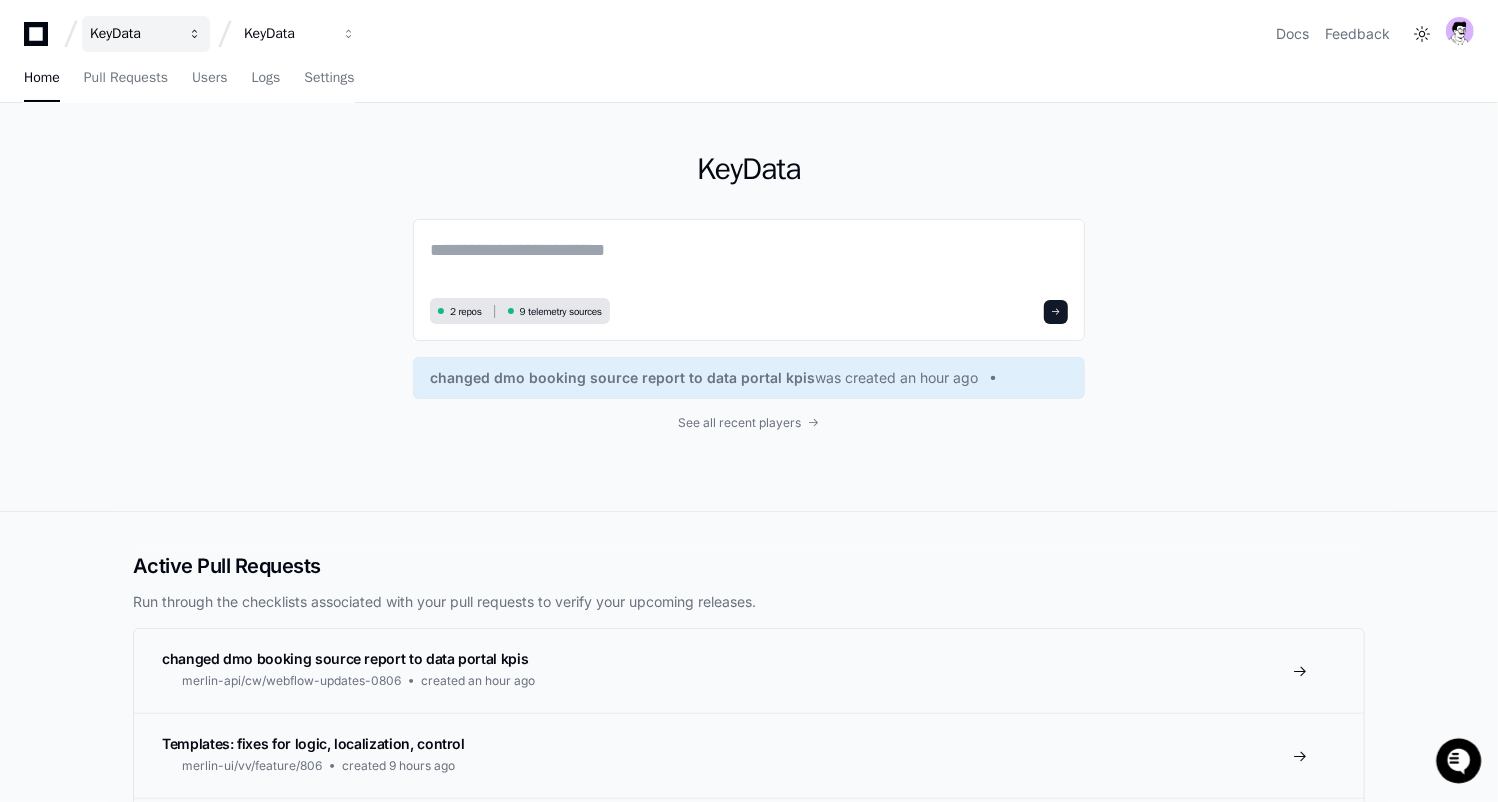click on "KeyData" at bounding box center (133, 34) 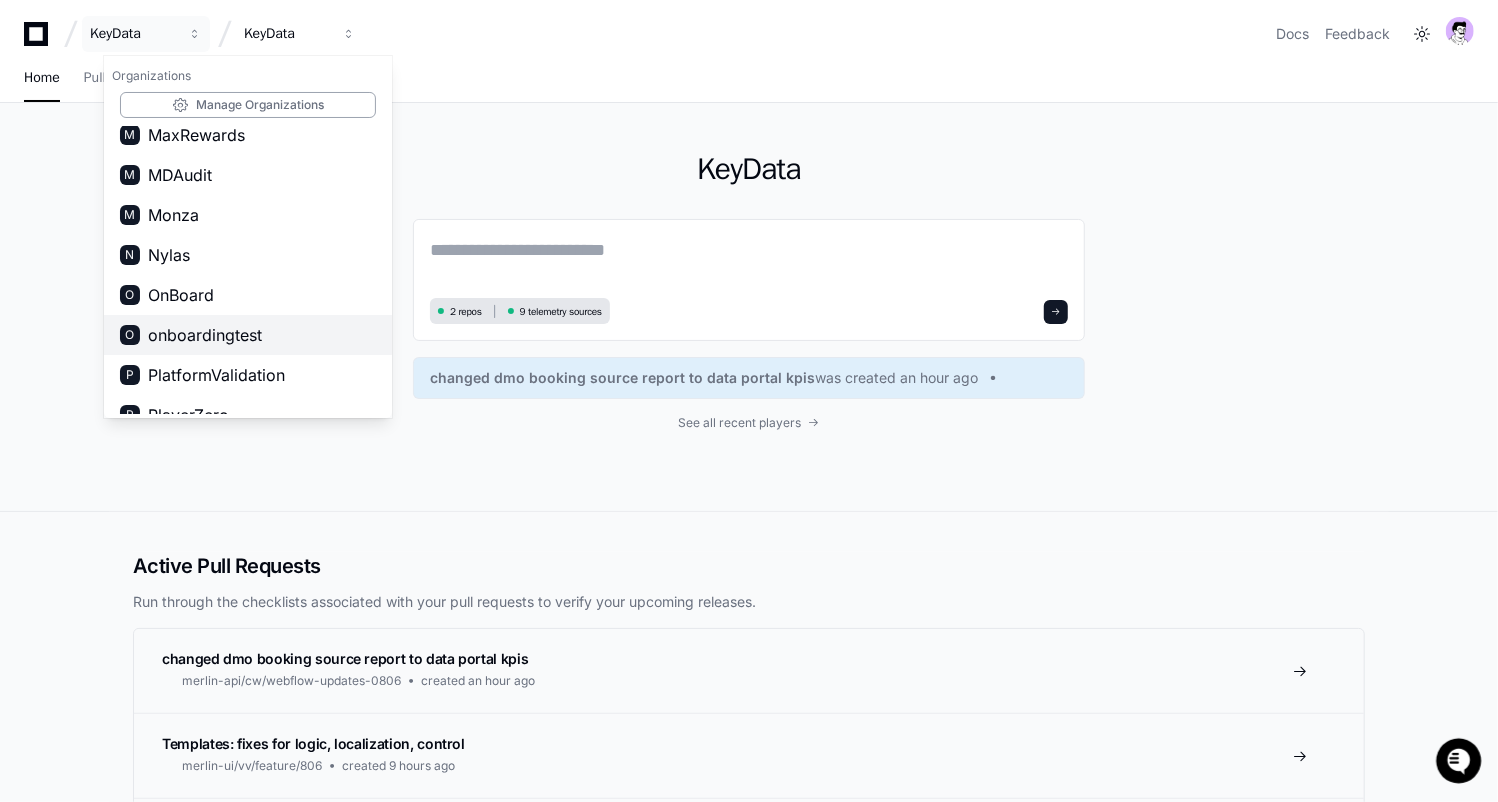 scroll, scrollTop: 1075, scrollLeft: 0, axis: vertical 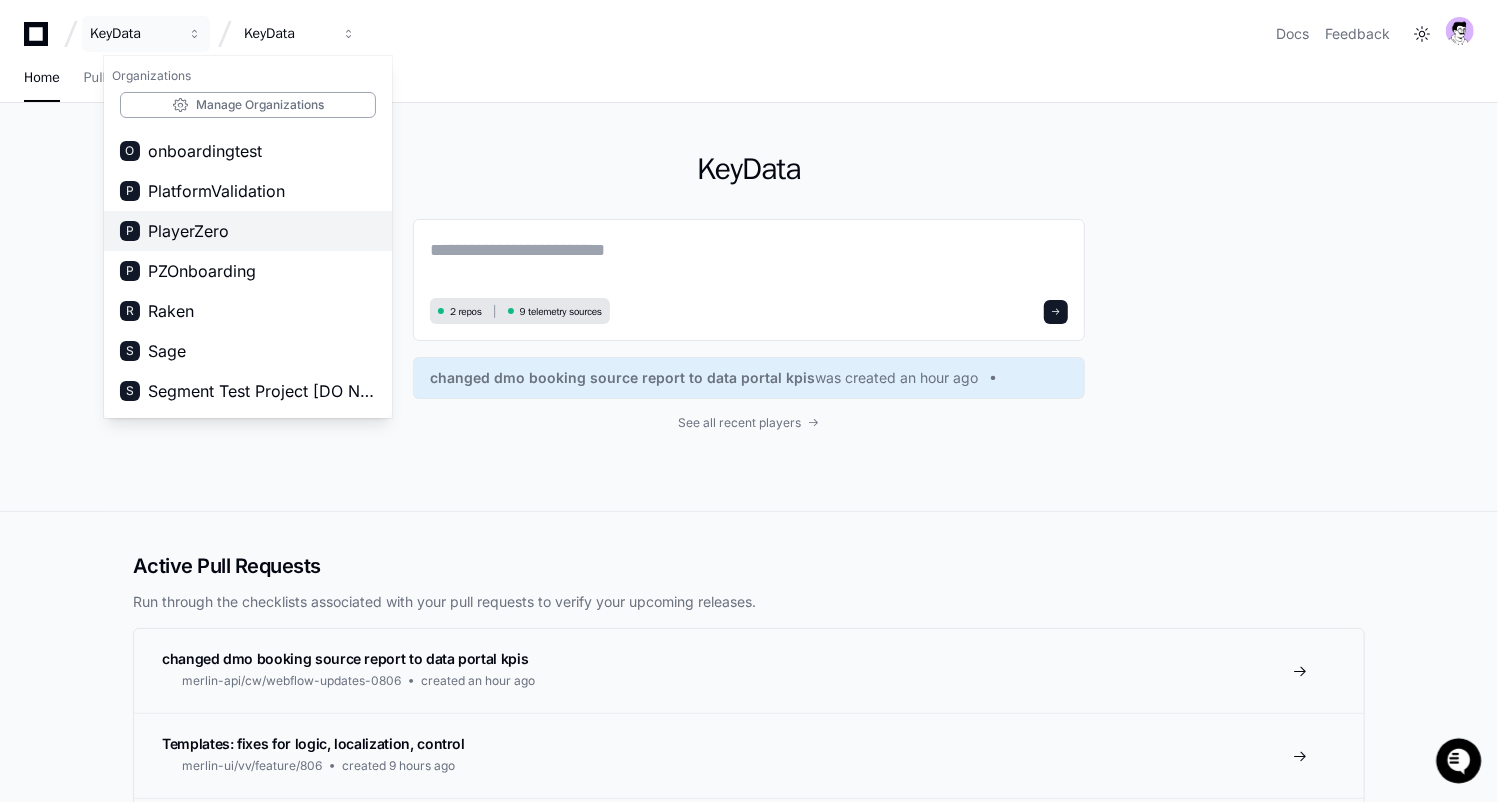 click on "PlayerZero" at bounding box center (188, 231) 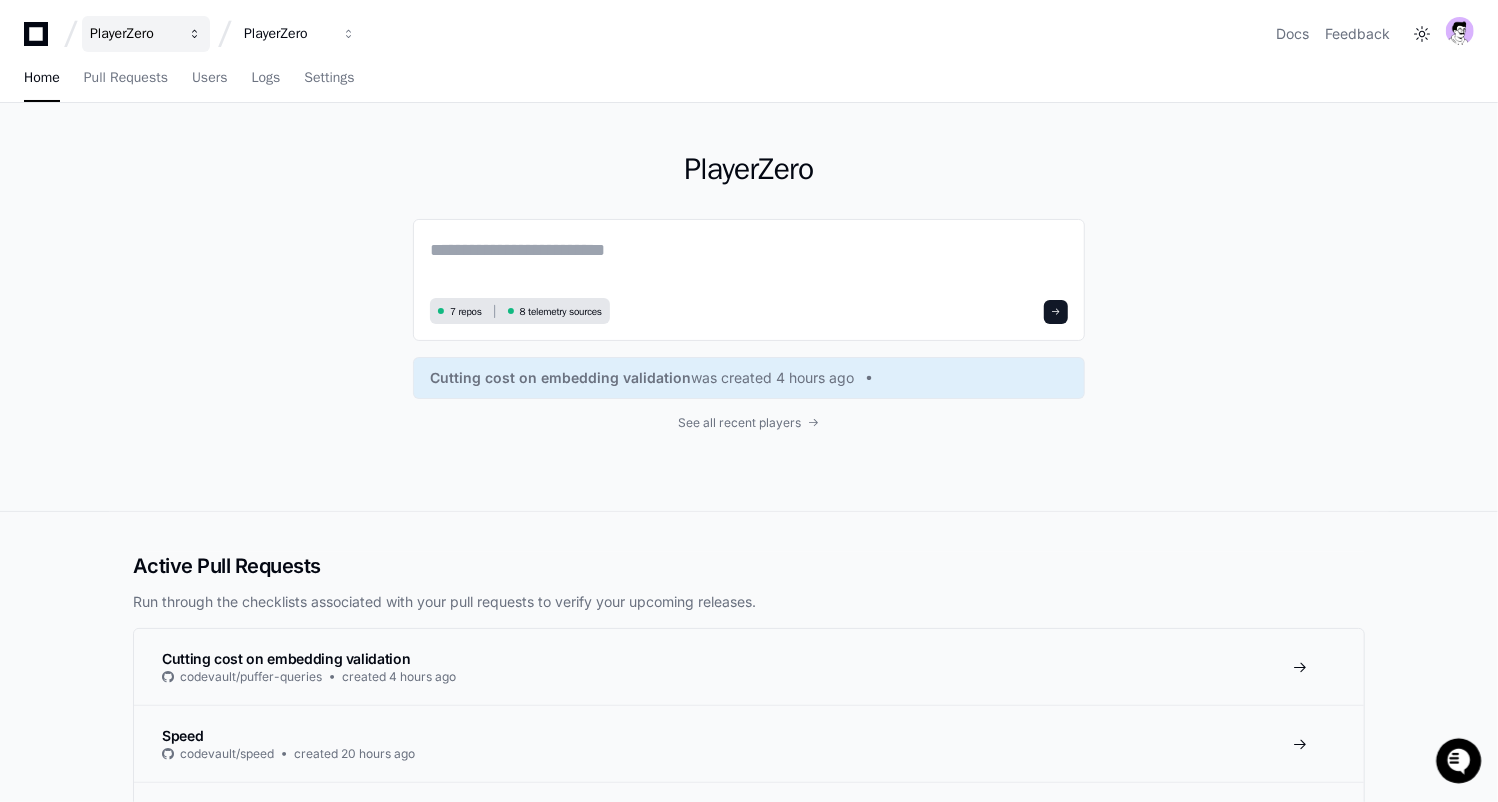 click on "PlayerZero" at bounding box center [133, 34] 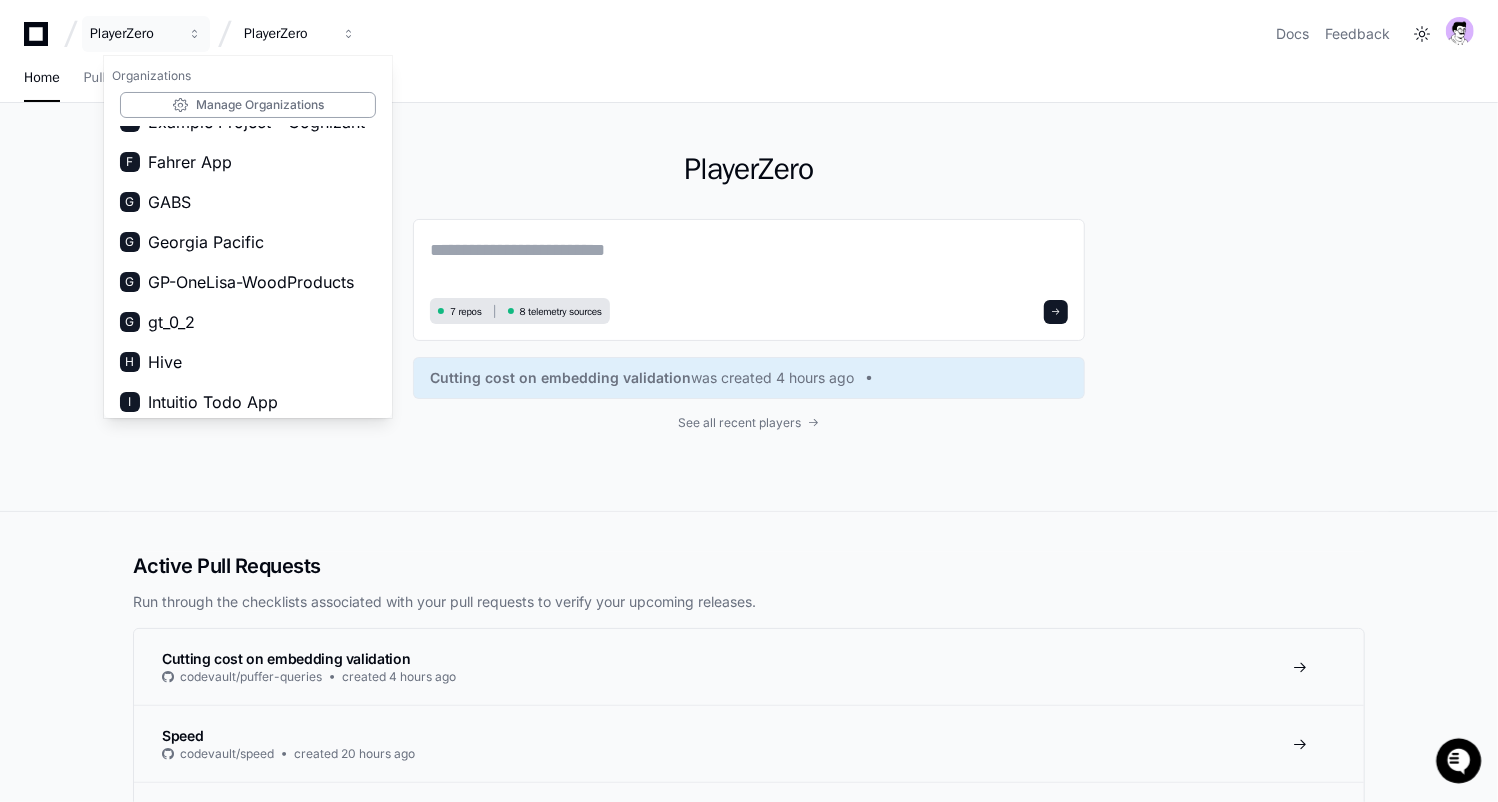 scroll, scrollTop: 453, scrollLeft: 0, axis: vertical 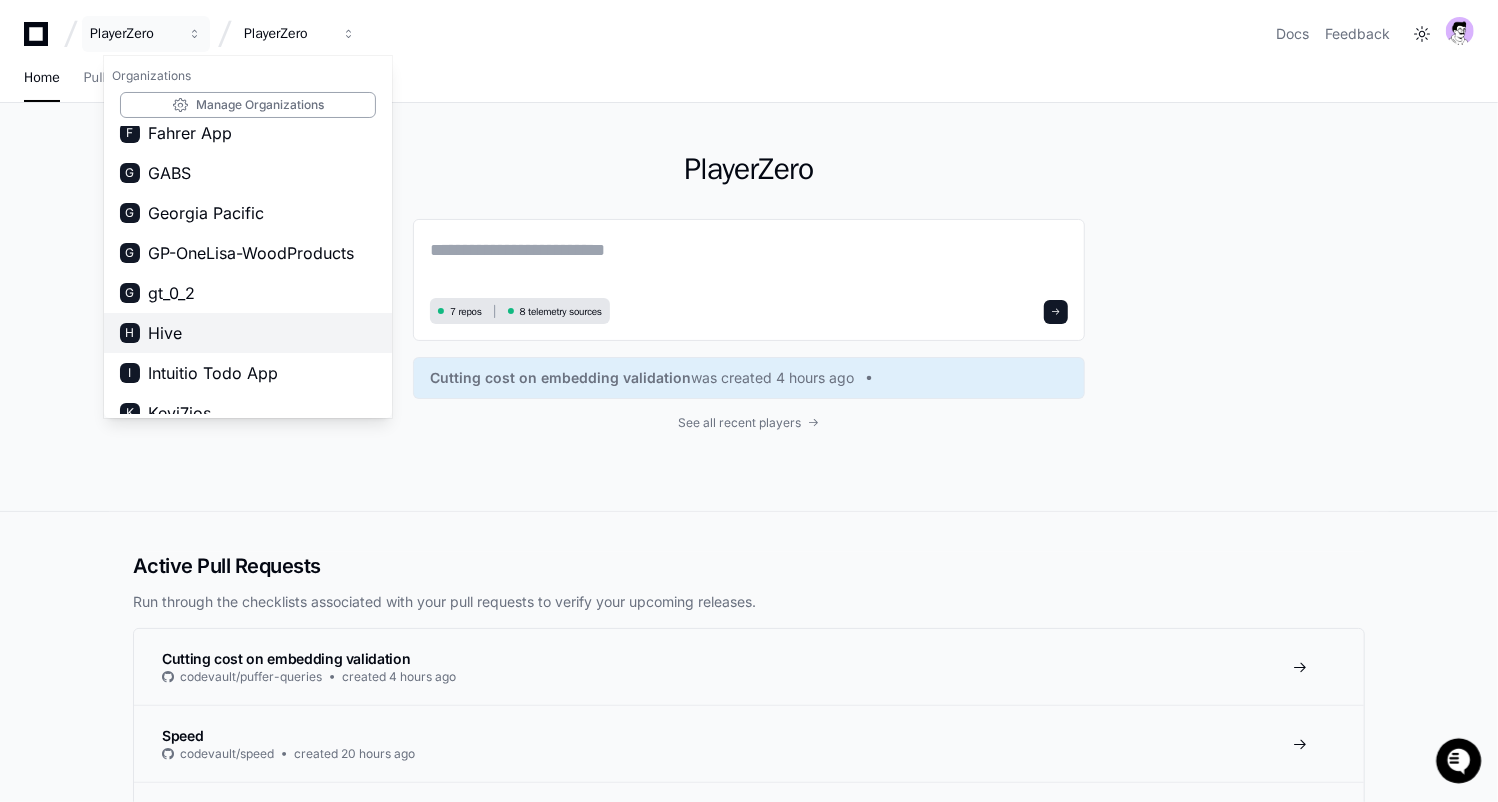 click on "H  Hive" at bounding box center [248, 333] 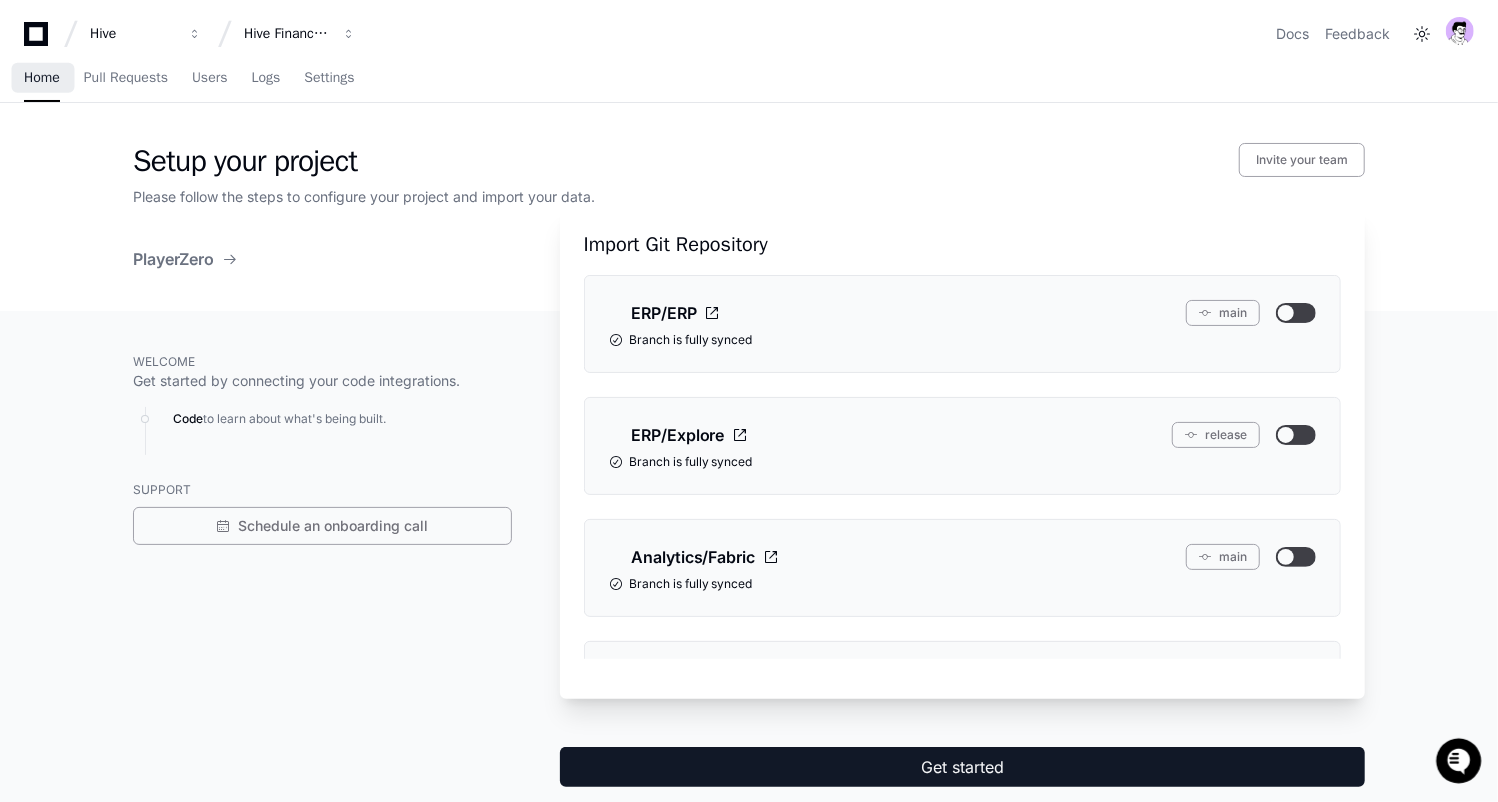 click on "Home" at bounding box center (42, 78) 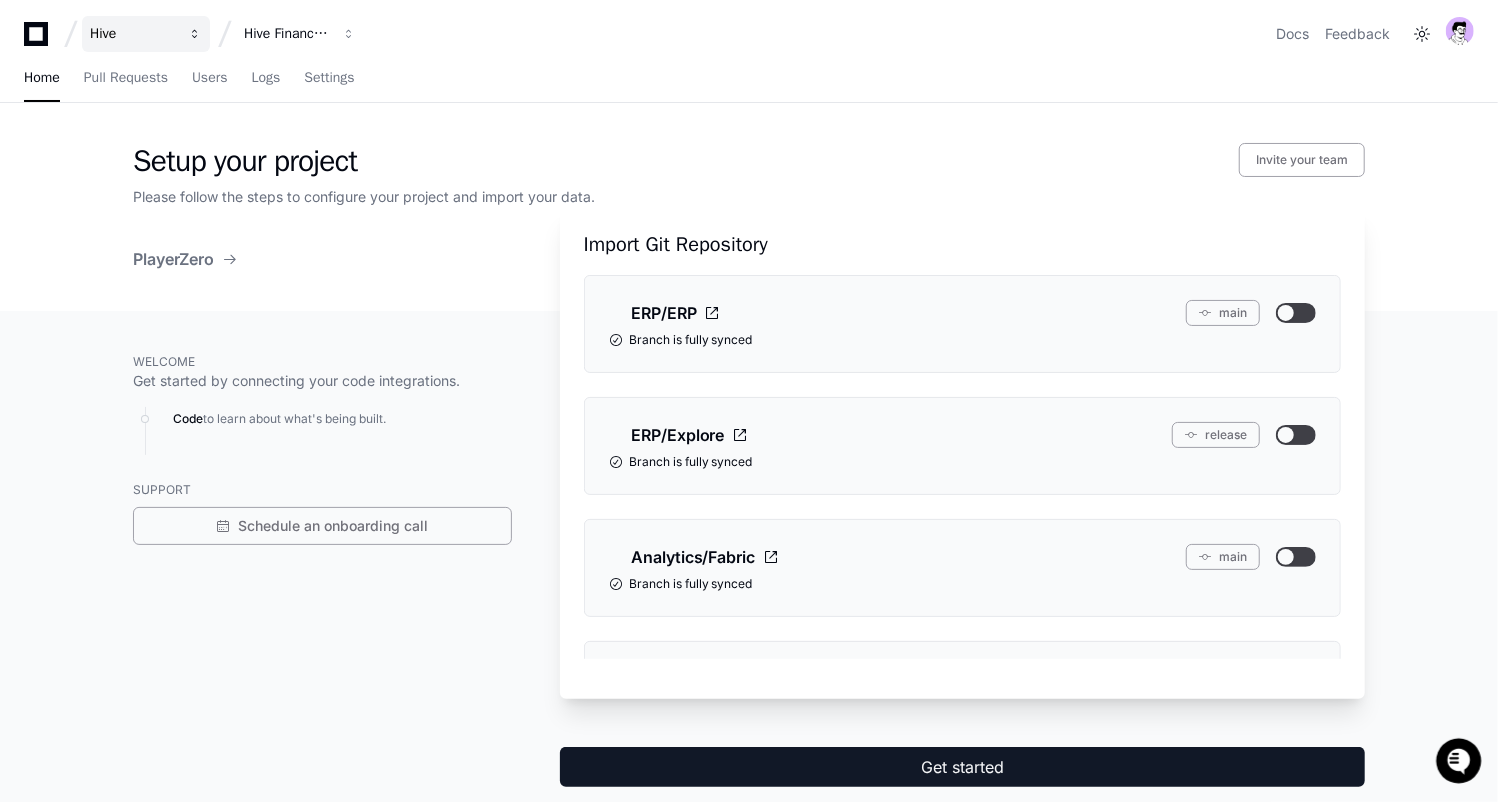 click on "Hive" at bounding box center (133, 34) 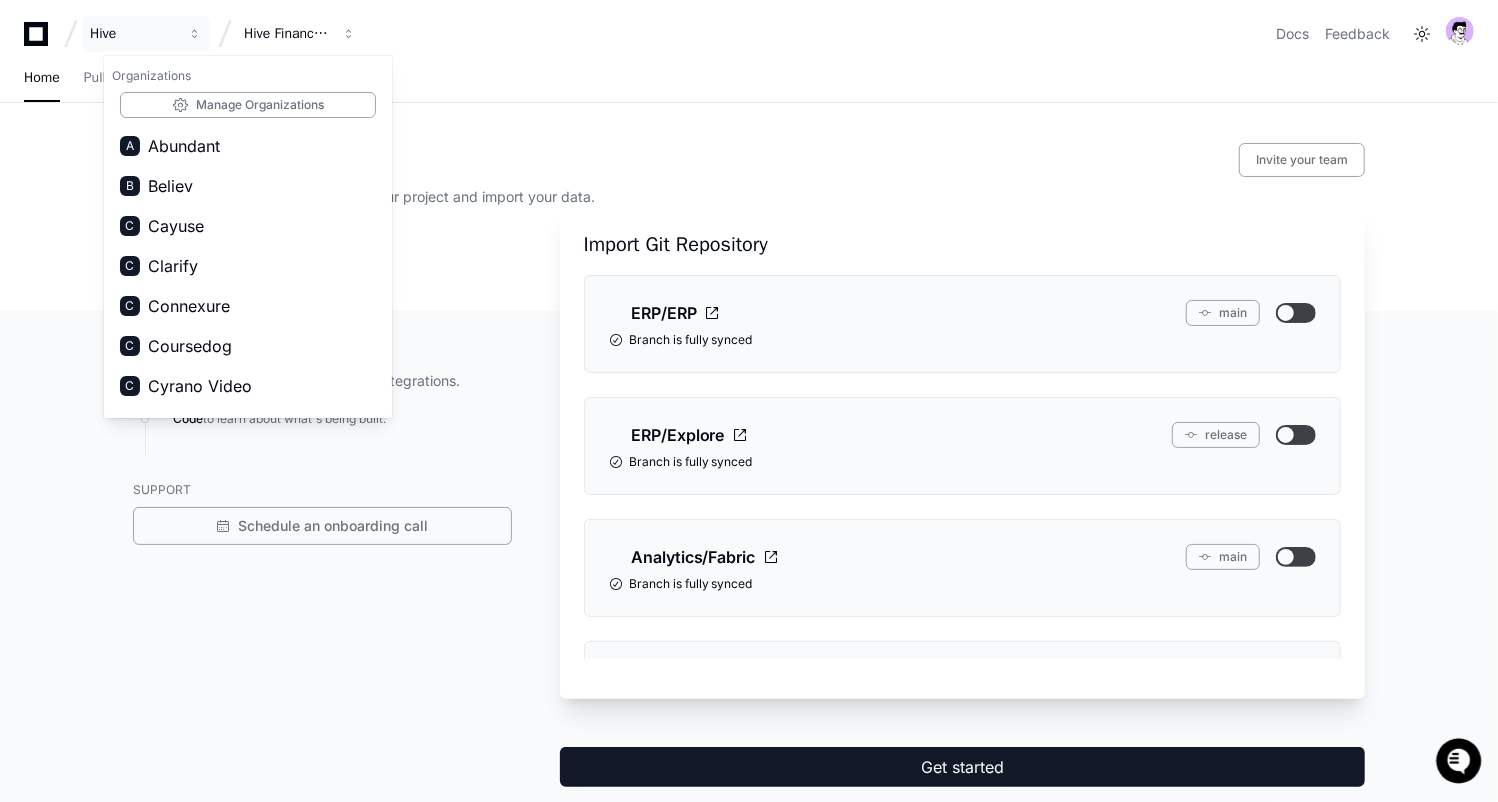 click on "Please follow the steps to configure your project and import your data." 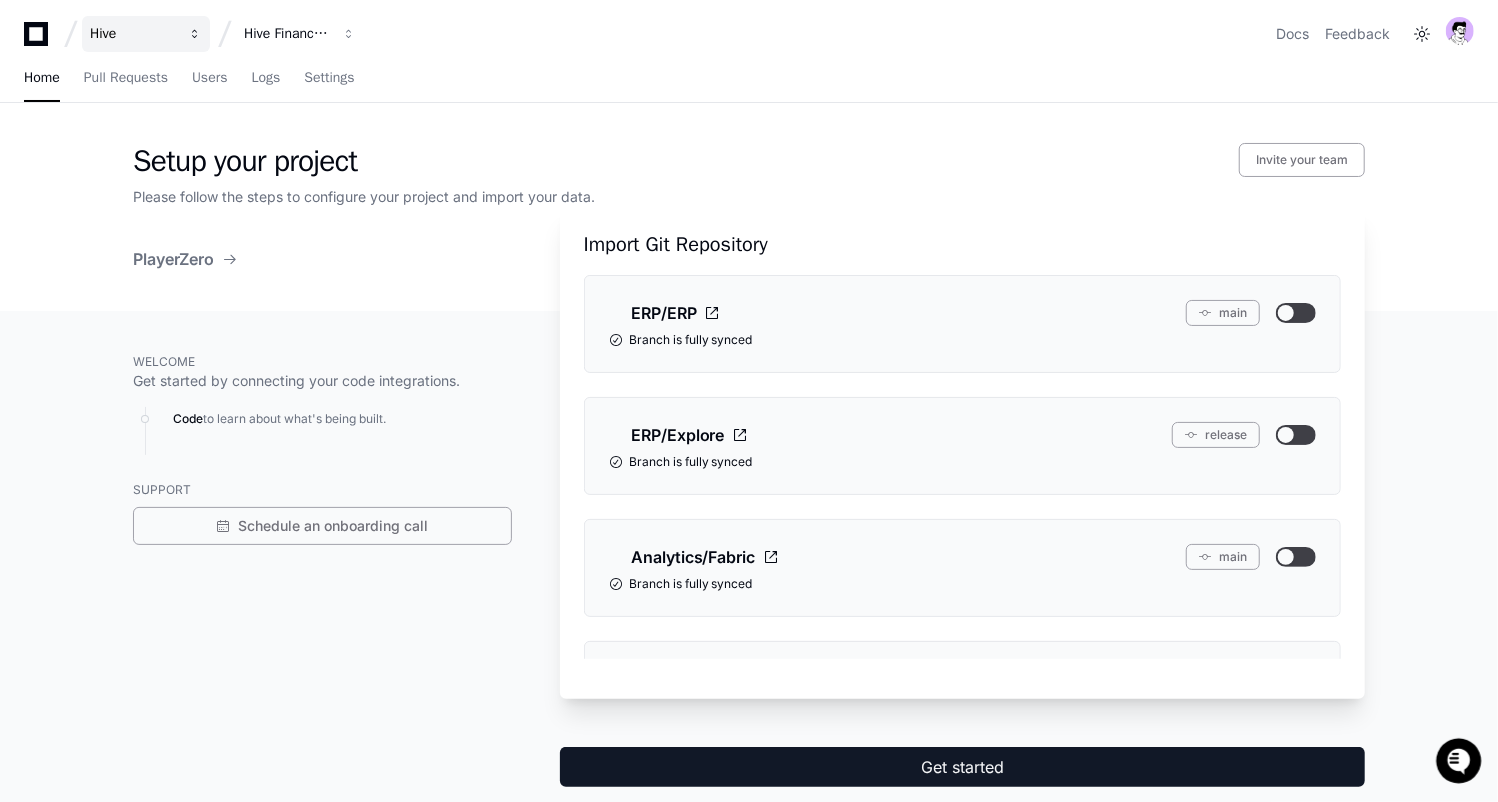 click on "Hive" at bounding box center [133, 34] 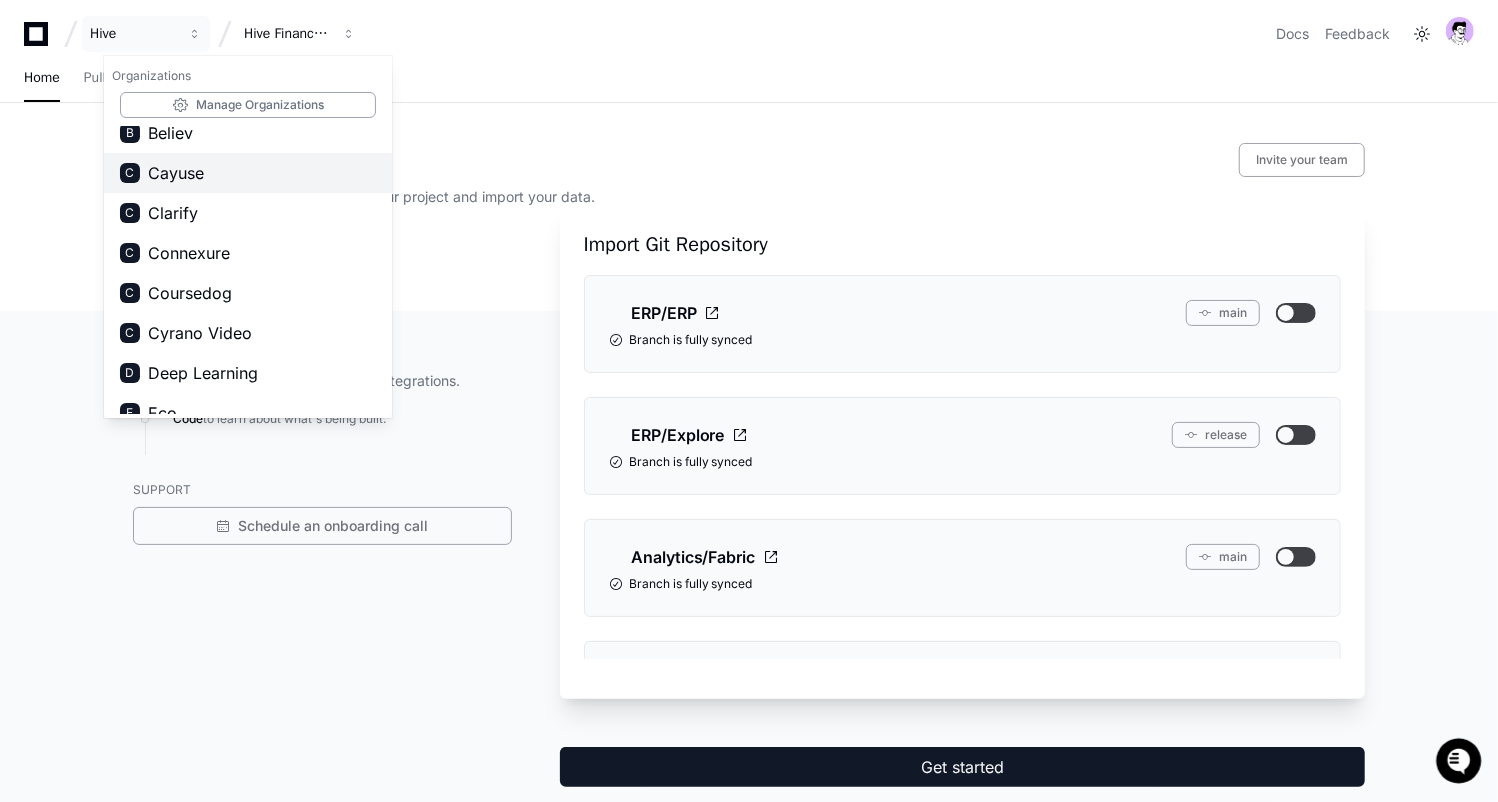 scroll, scrollTop: 11, scrollLeft: 0, axis: vertical 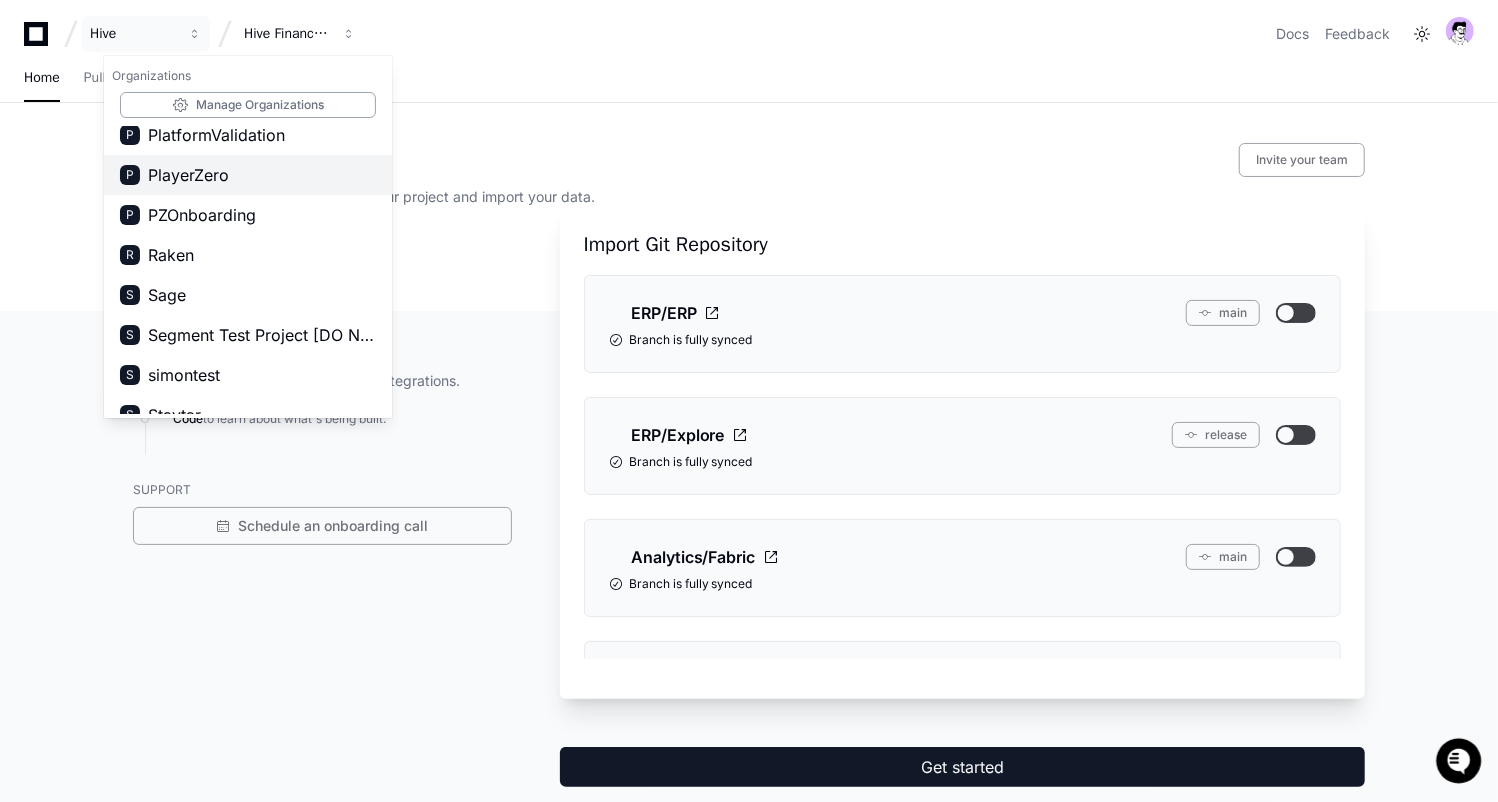 click on "PlayerZero" at bounding box center [188, 175] 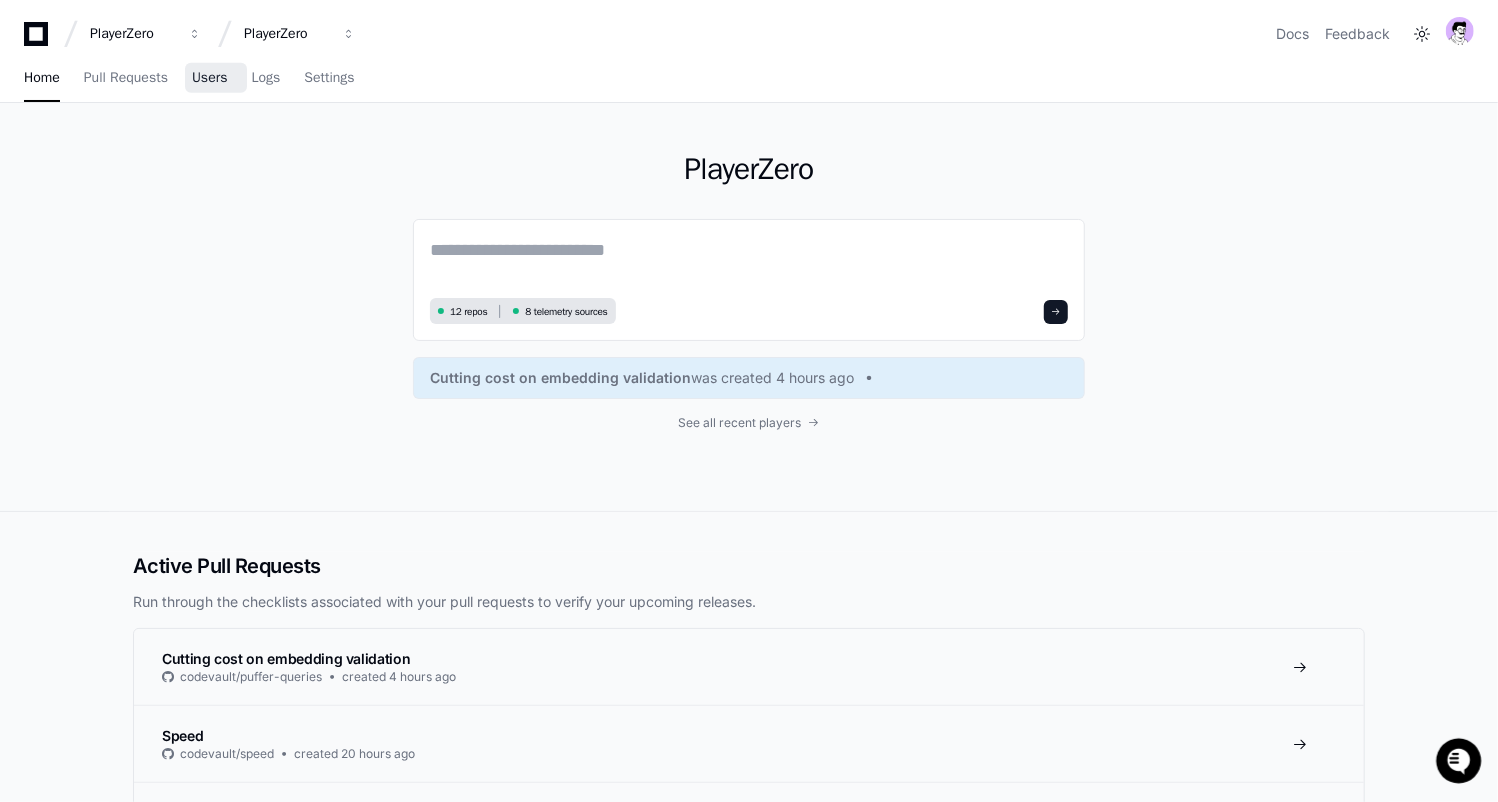 click on "Users" at bounding box center (210, 78) 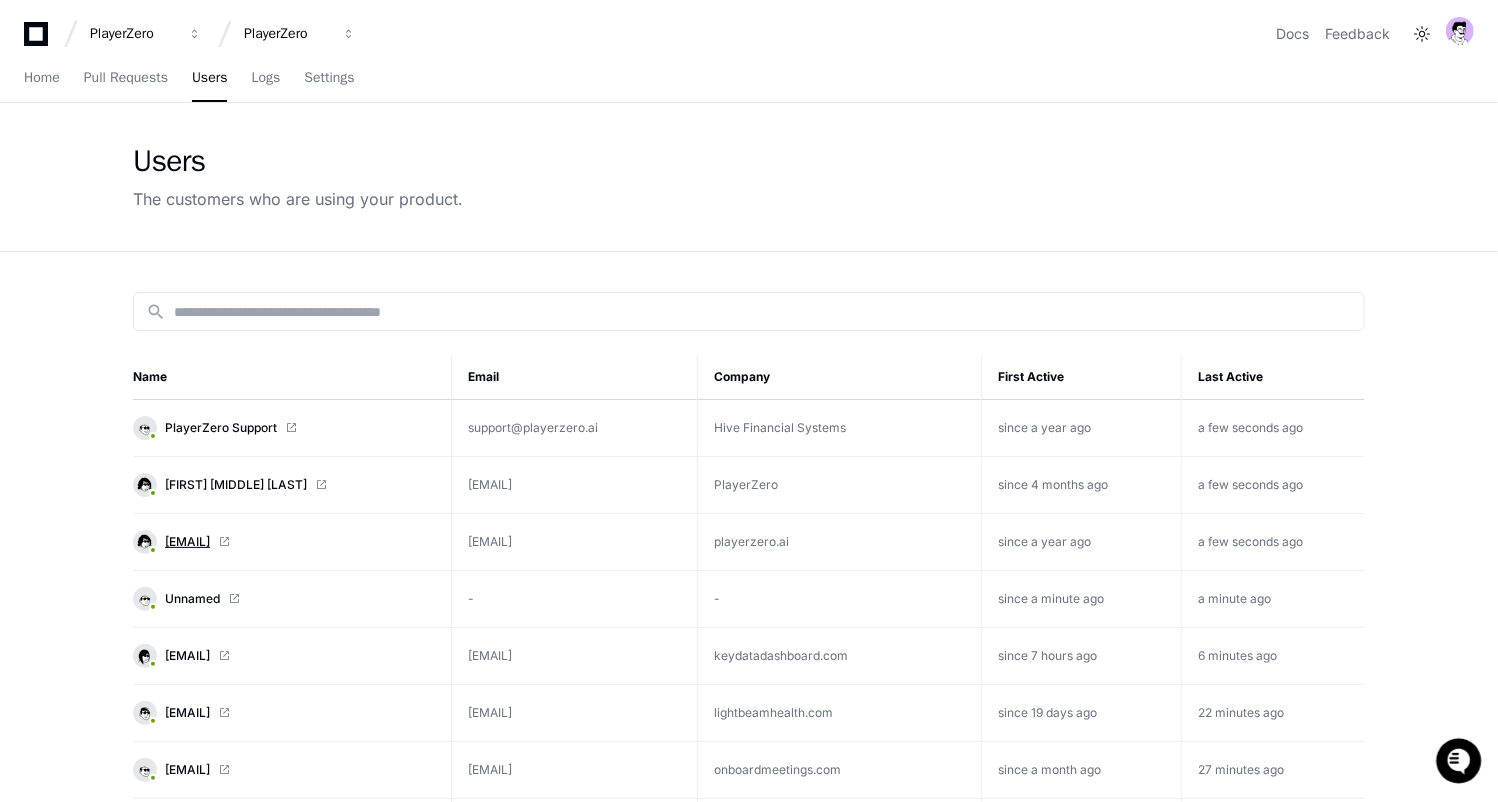 scroll, scrollTop: 113, scrollLeft: 0, axis: vertical 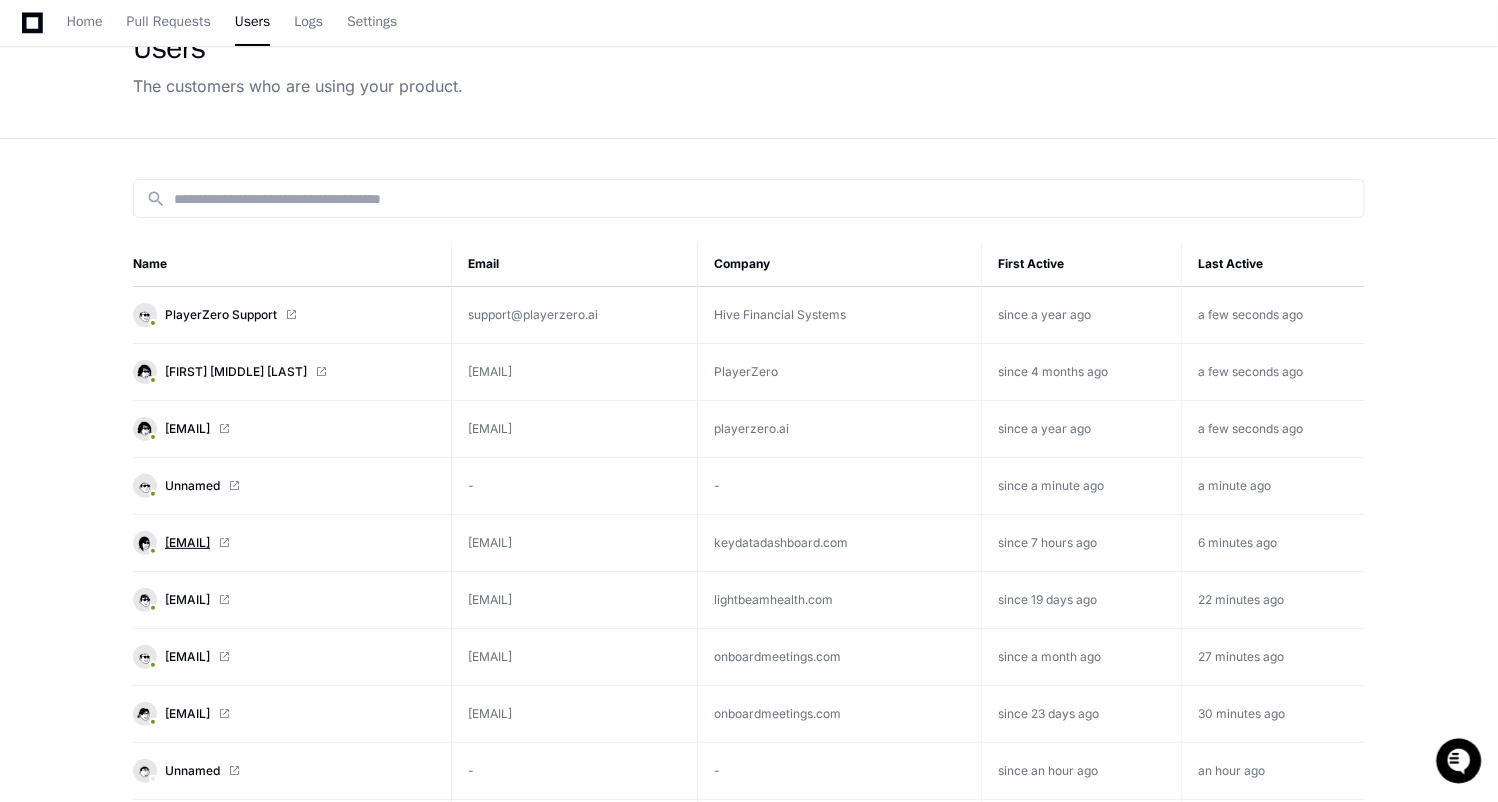 click on "[EMAIL]" 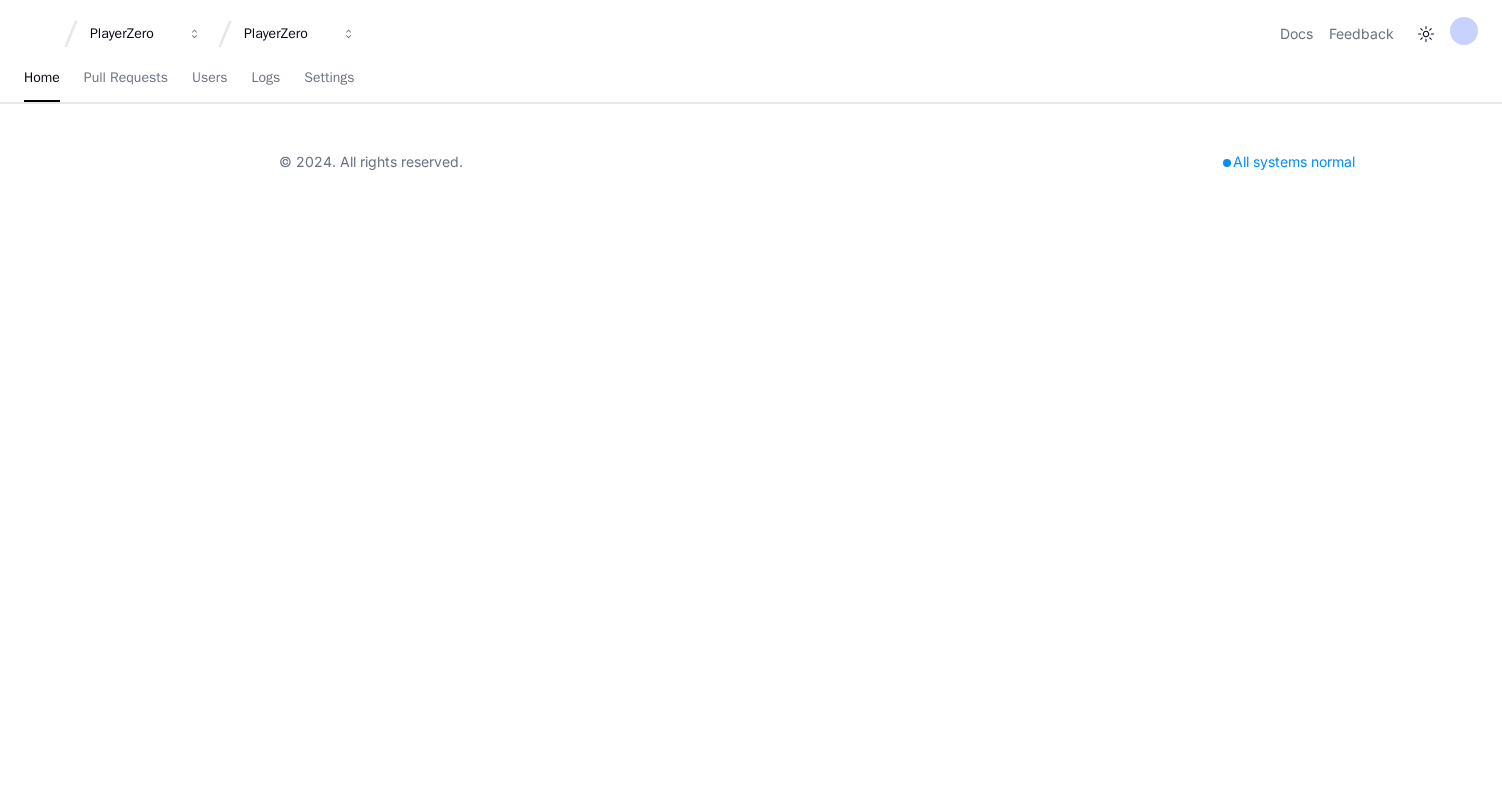 scroll, scrollTop: 0, scrollLeft: 0, axis: both 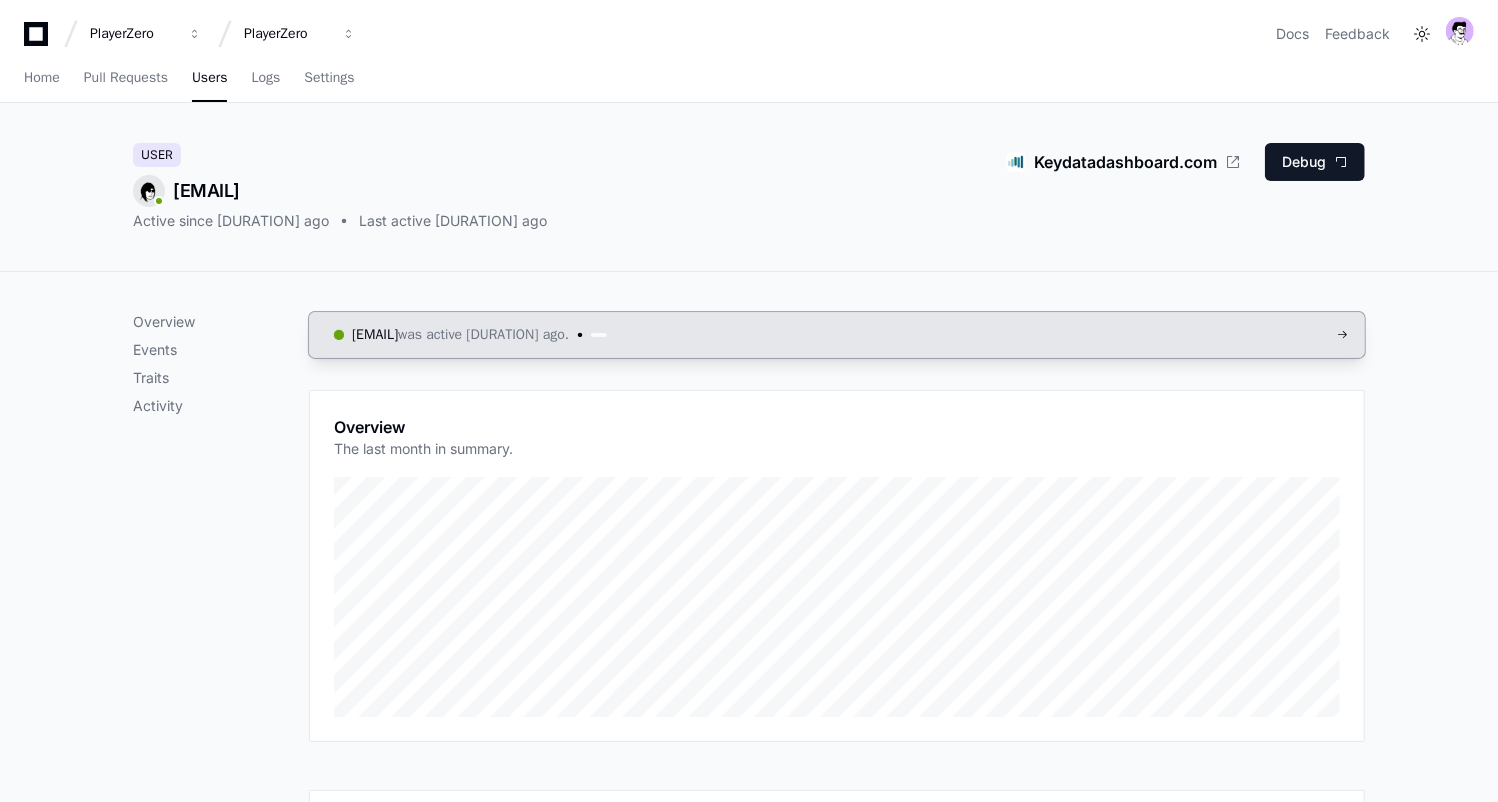 click on "[EMAIL] was active [DURATION] ago." 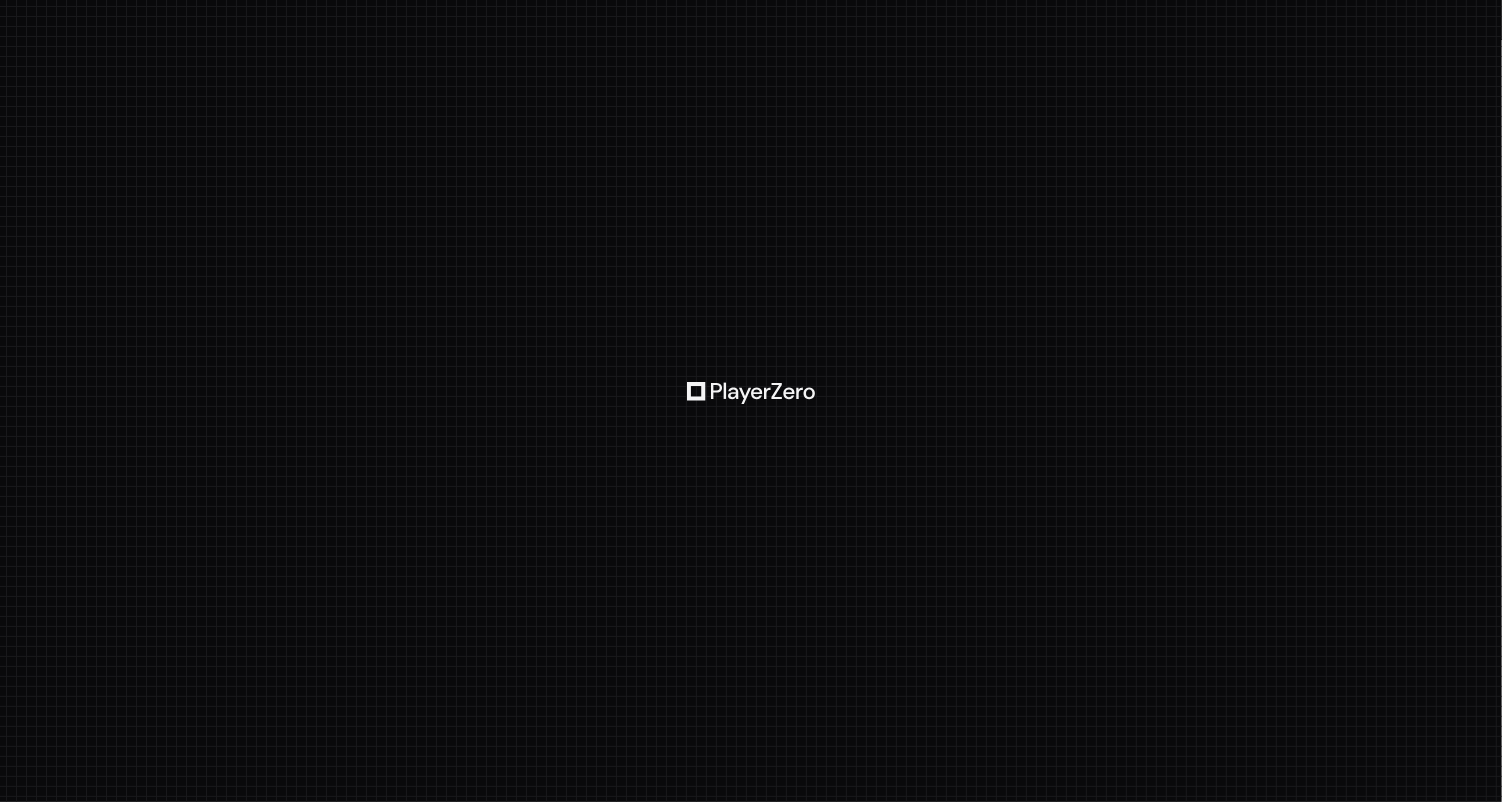 scroll, scrollTop: 0, scrollLeft: 0, axis: both 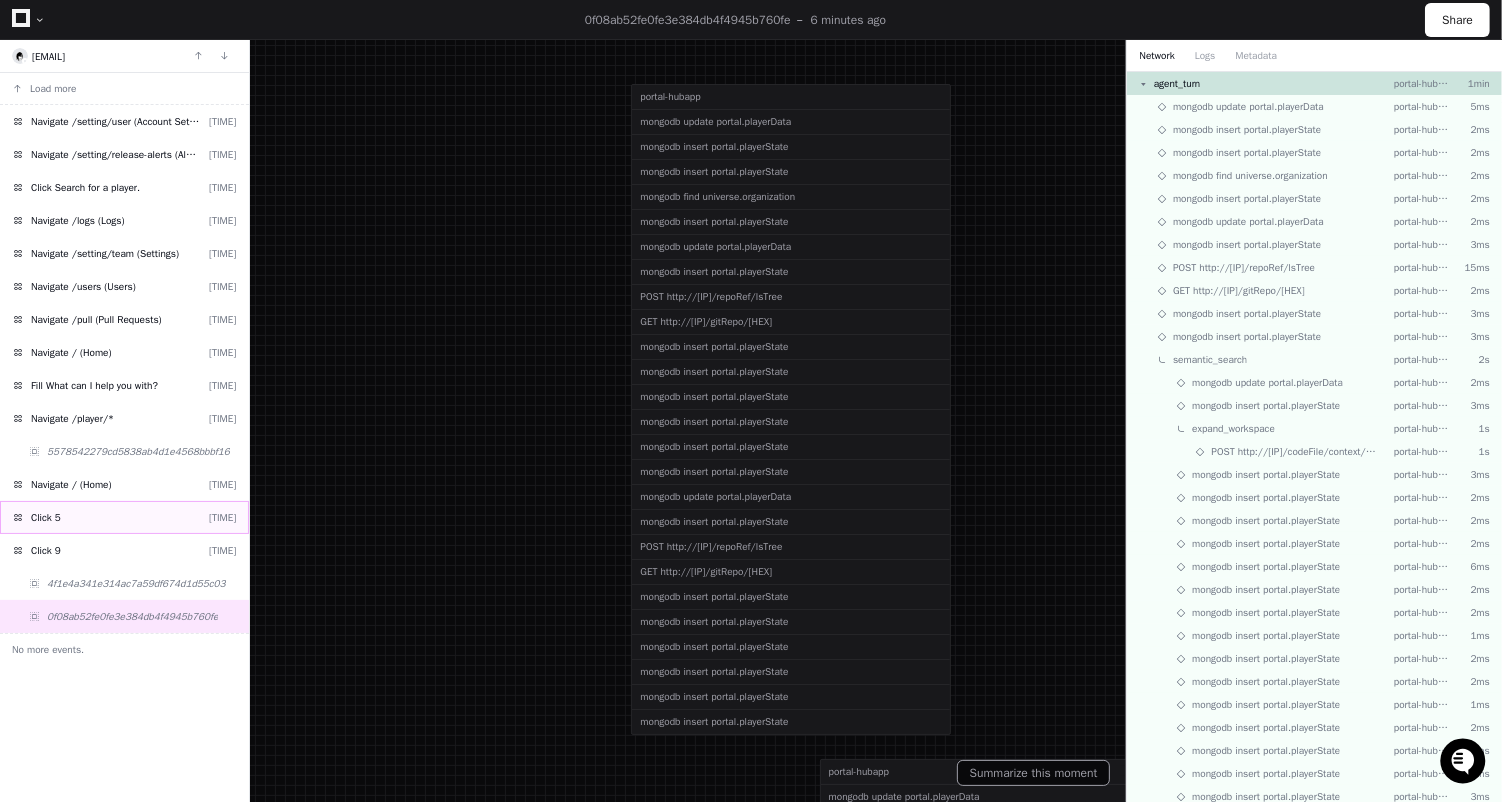 click on "Click 5 [TIME]" 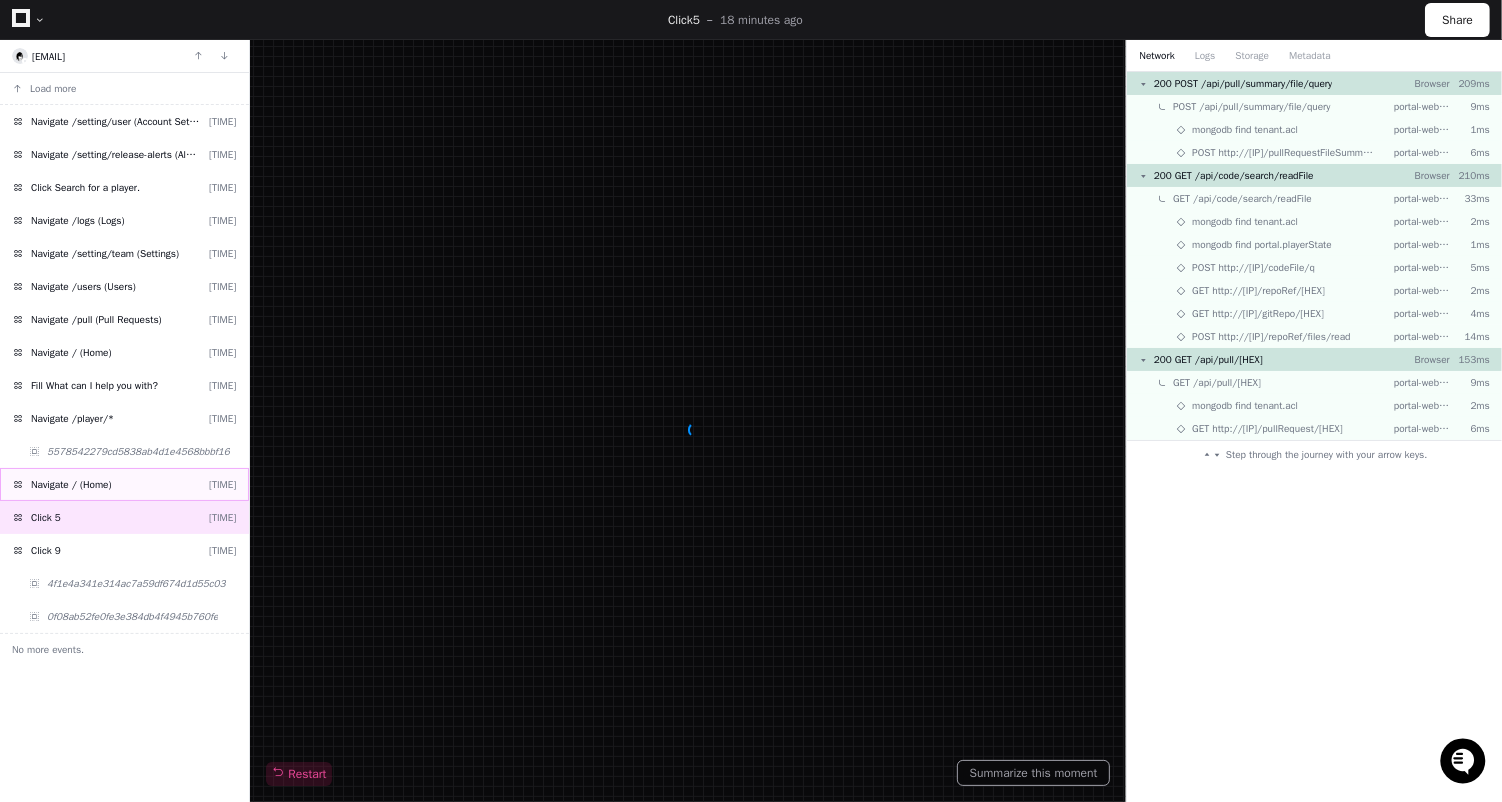 click on "/ (Home) [TIME]" 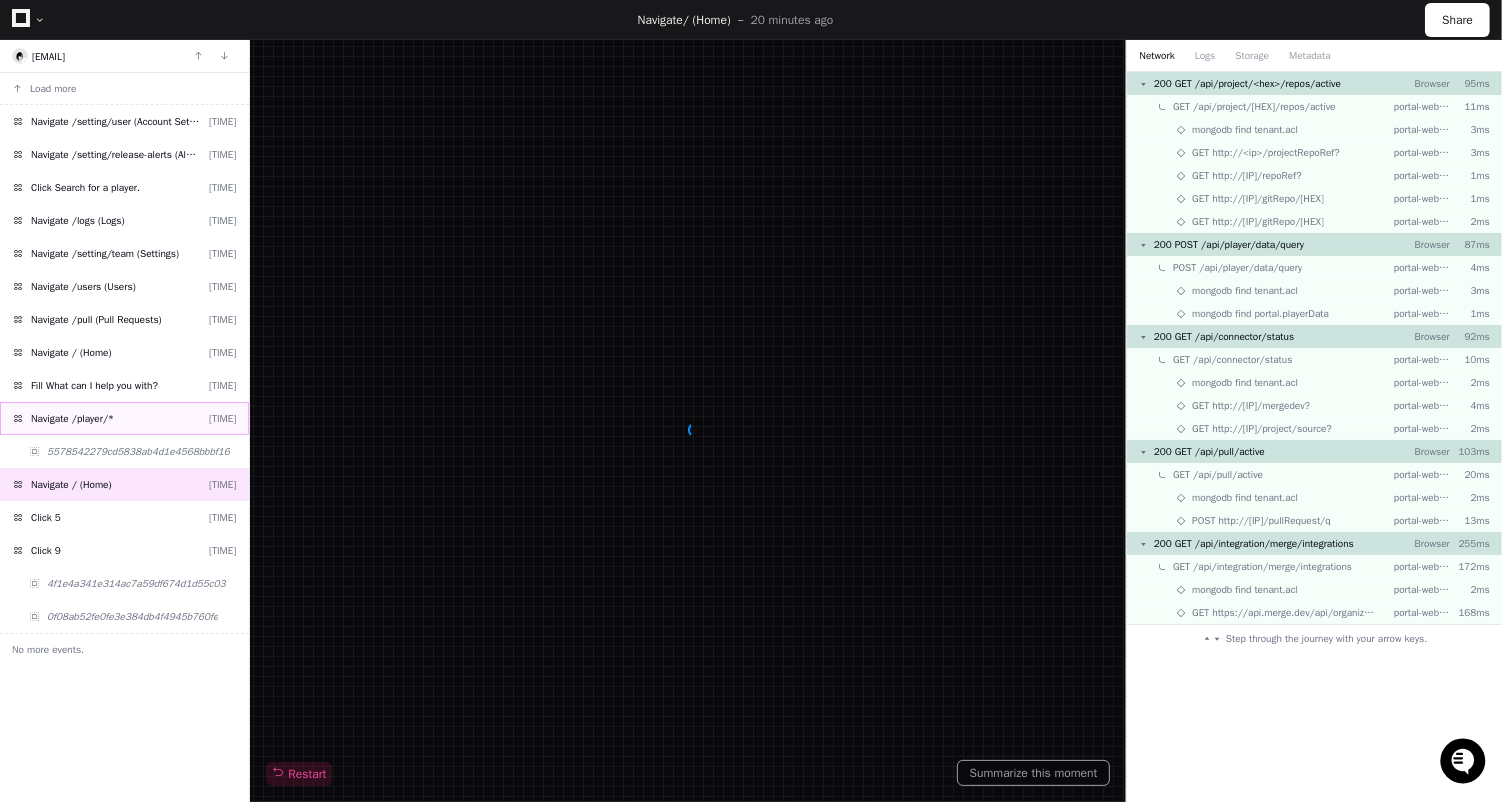 click on "Navigate /player/*" 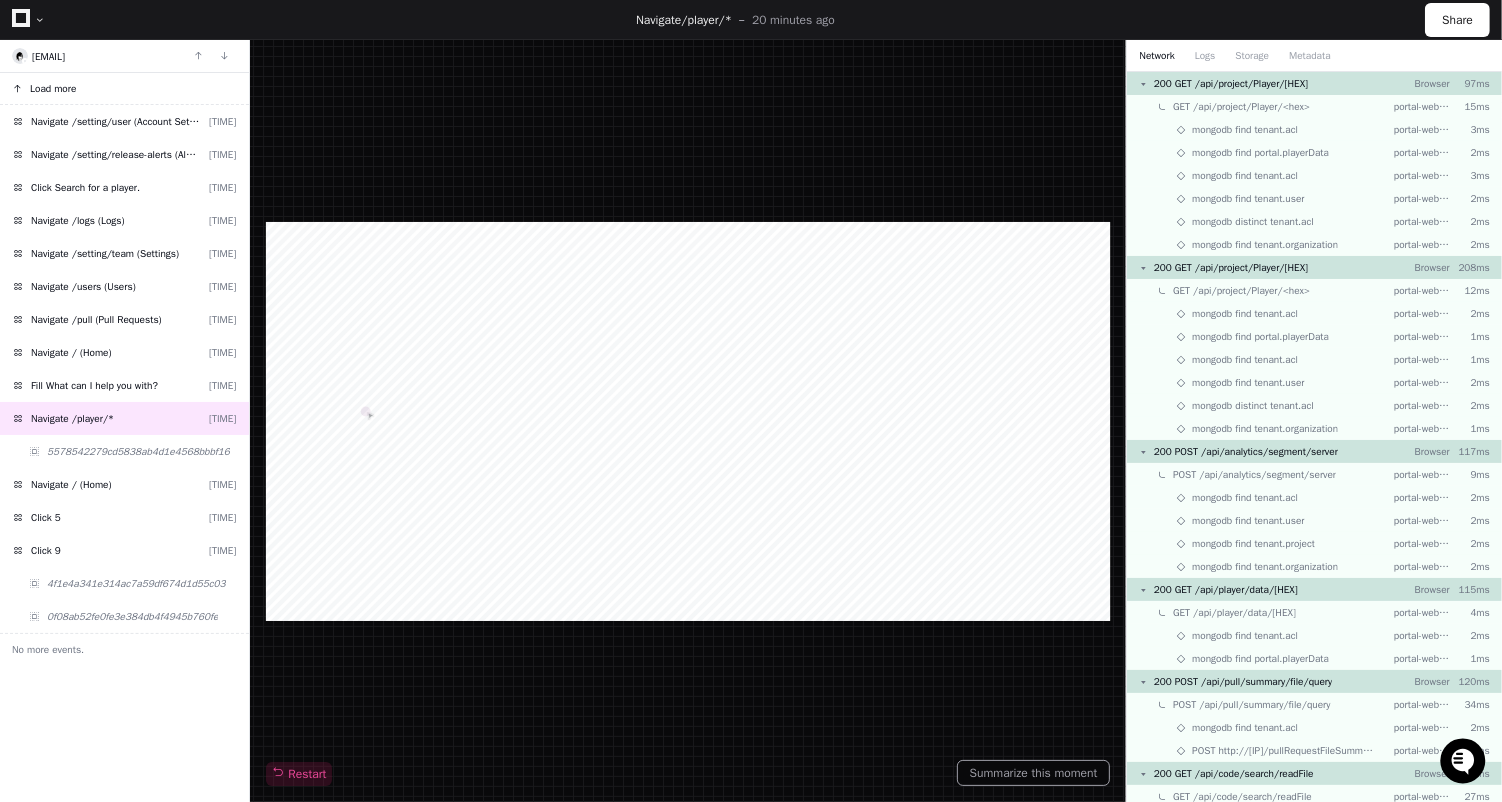click on "Load more" 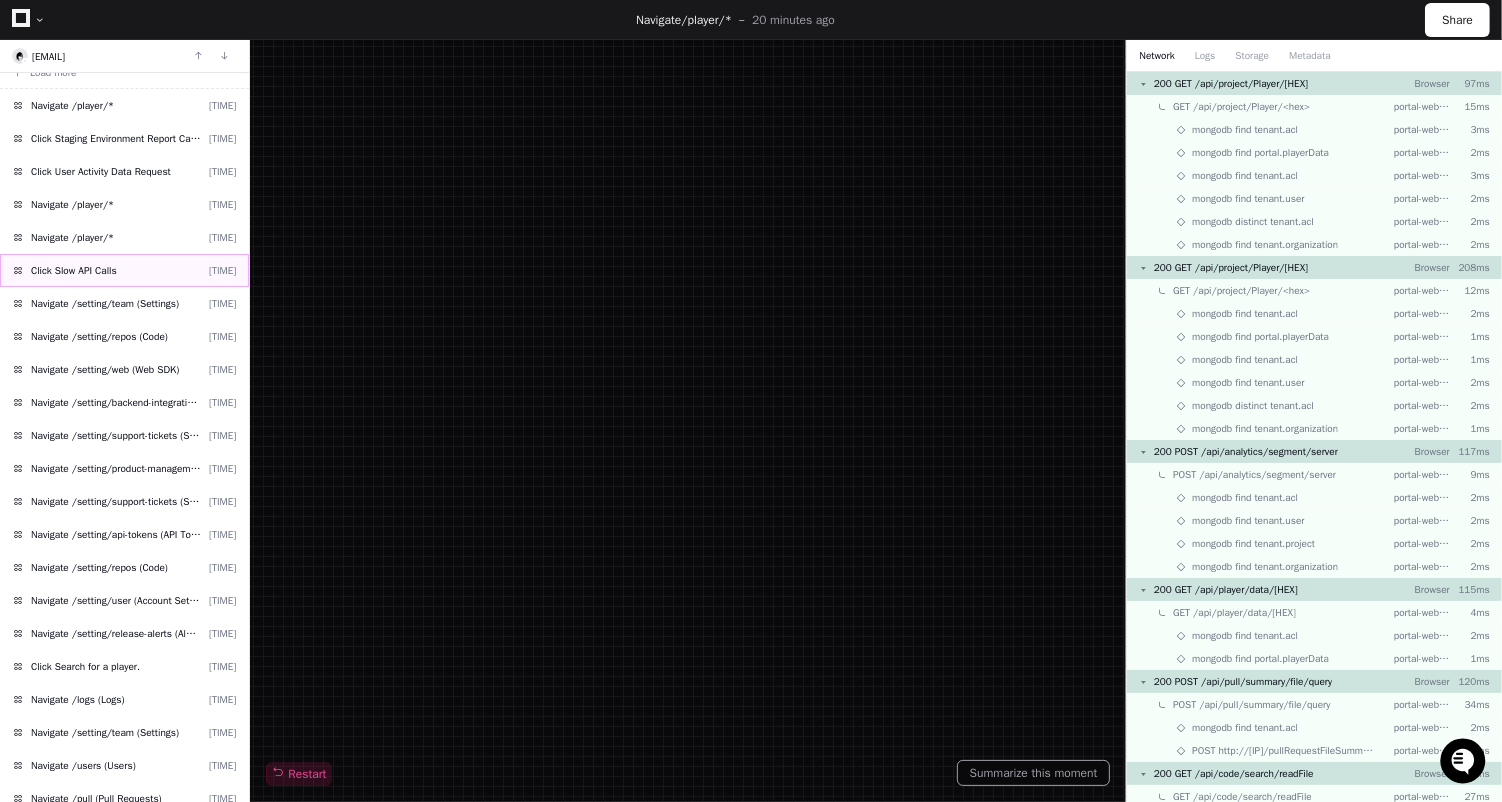 scroll, scrollTop: 17, scrollLeft: 0, axis: vertical 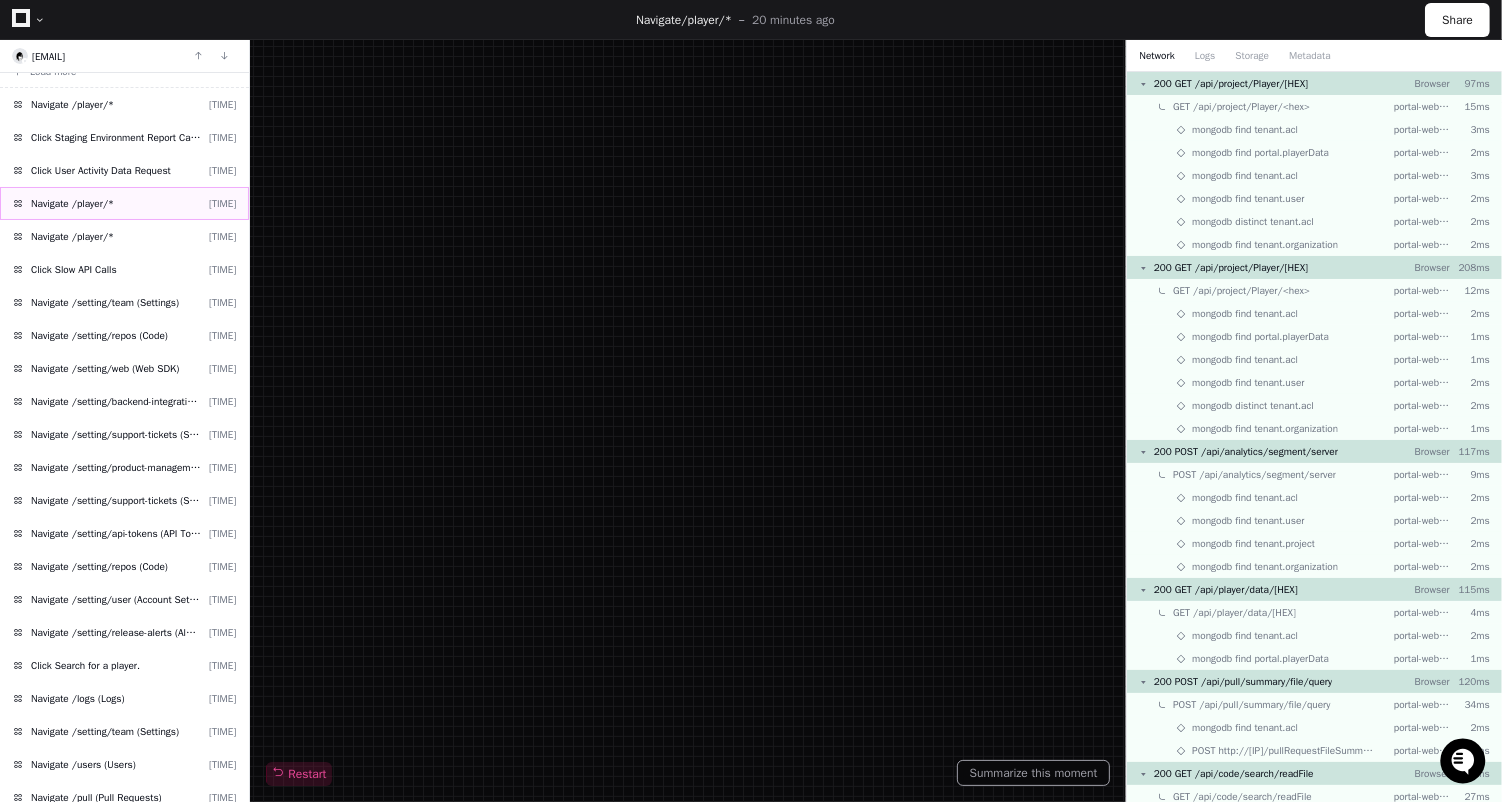 click on "Navigate /player/* [TIME]" 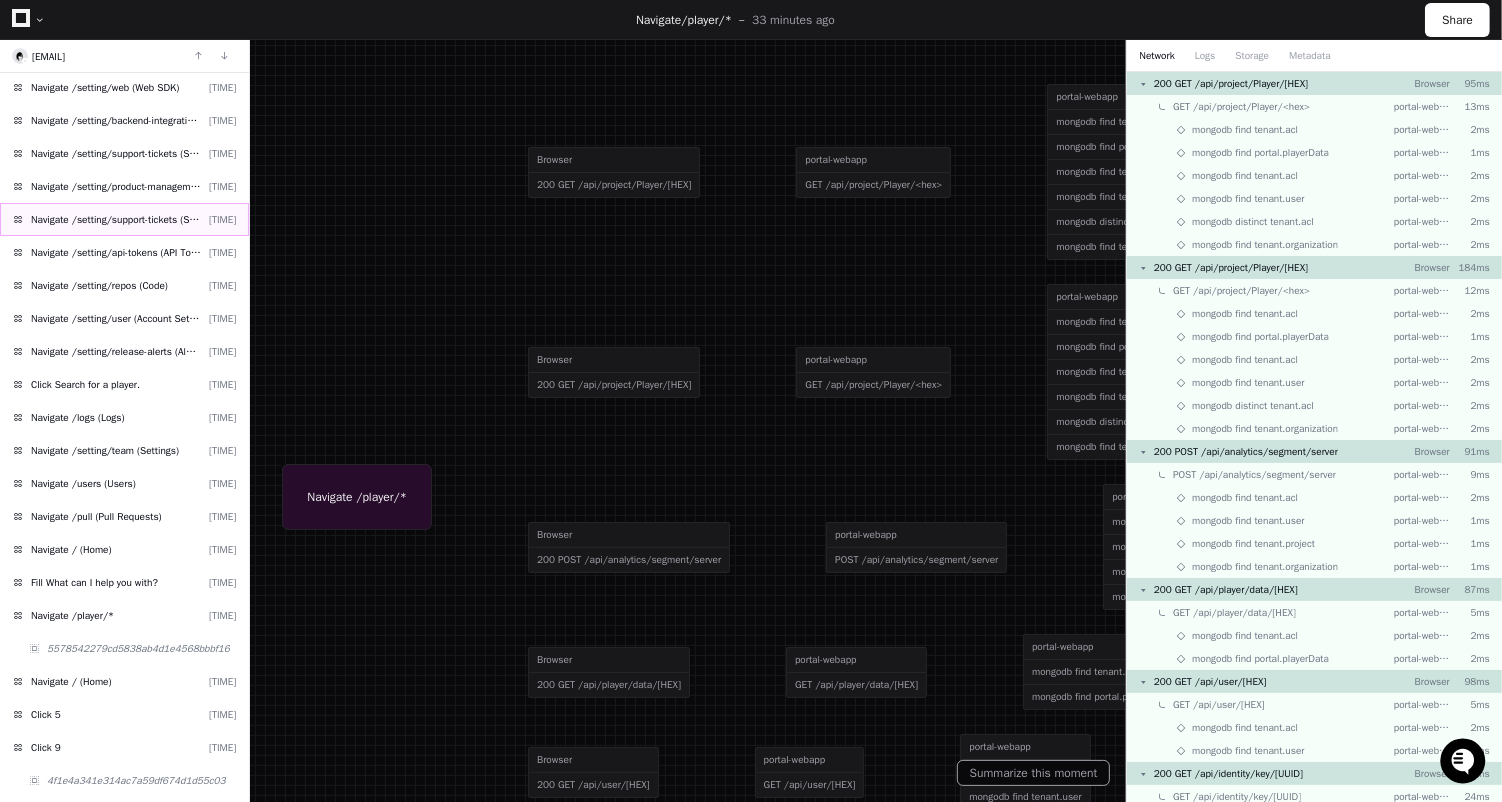 scroll, scrollTop: 327, scrollLeft: 0, axis: vertical 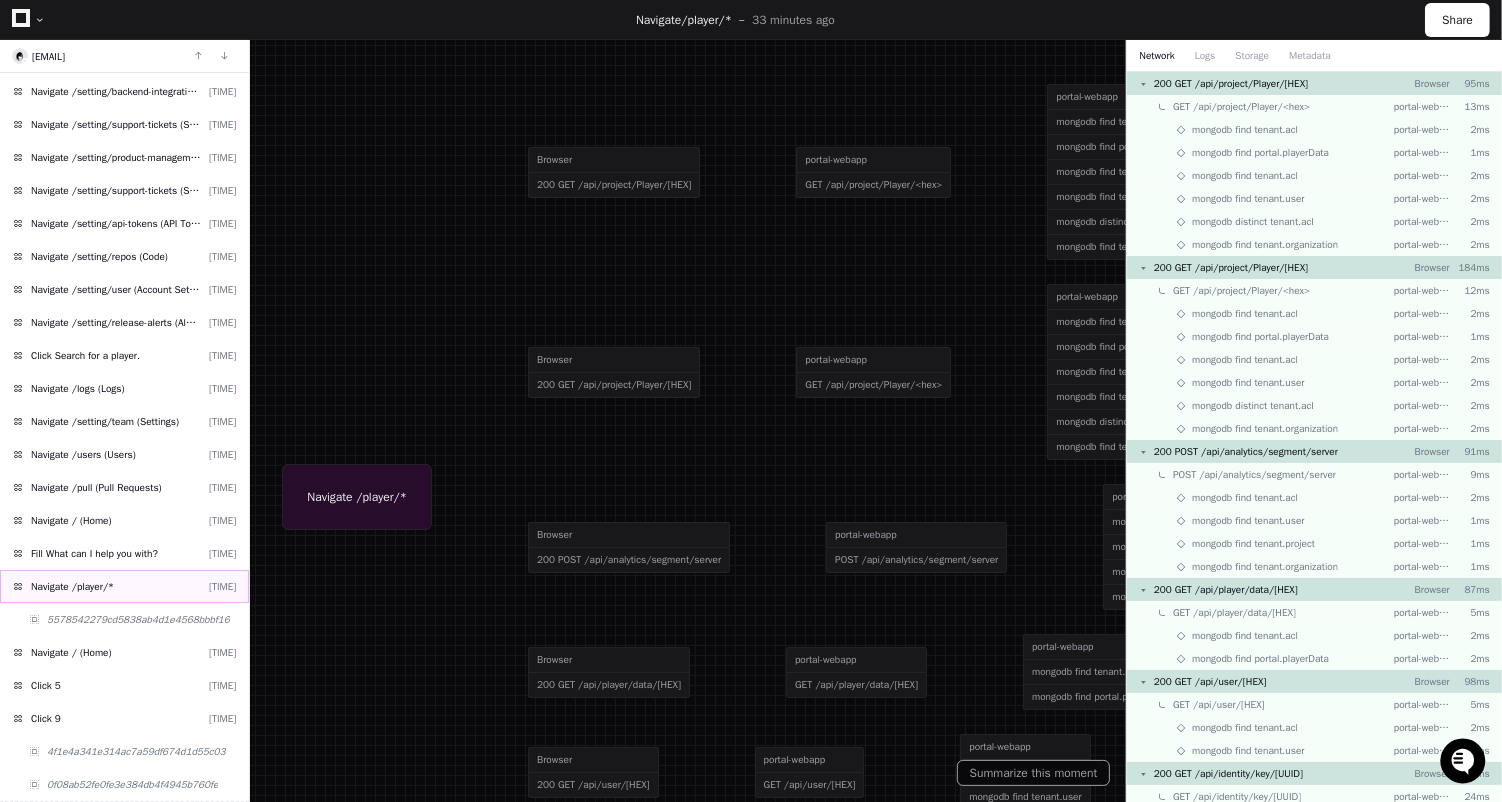 click on "Navigate /player/* [TIME]" 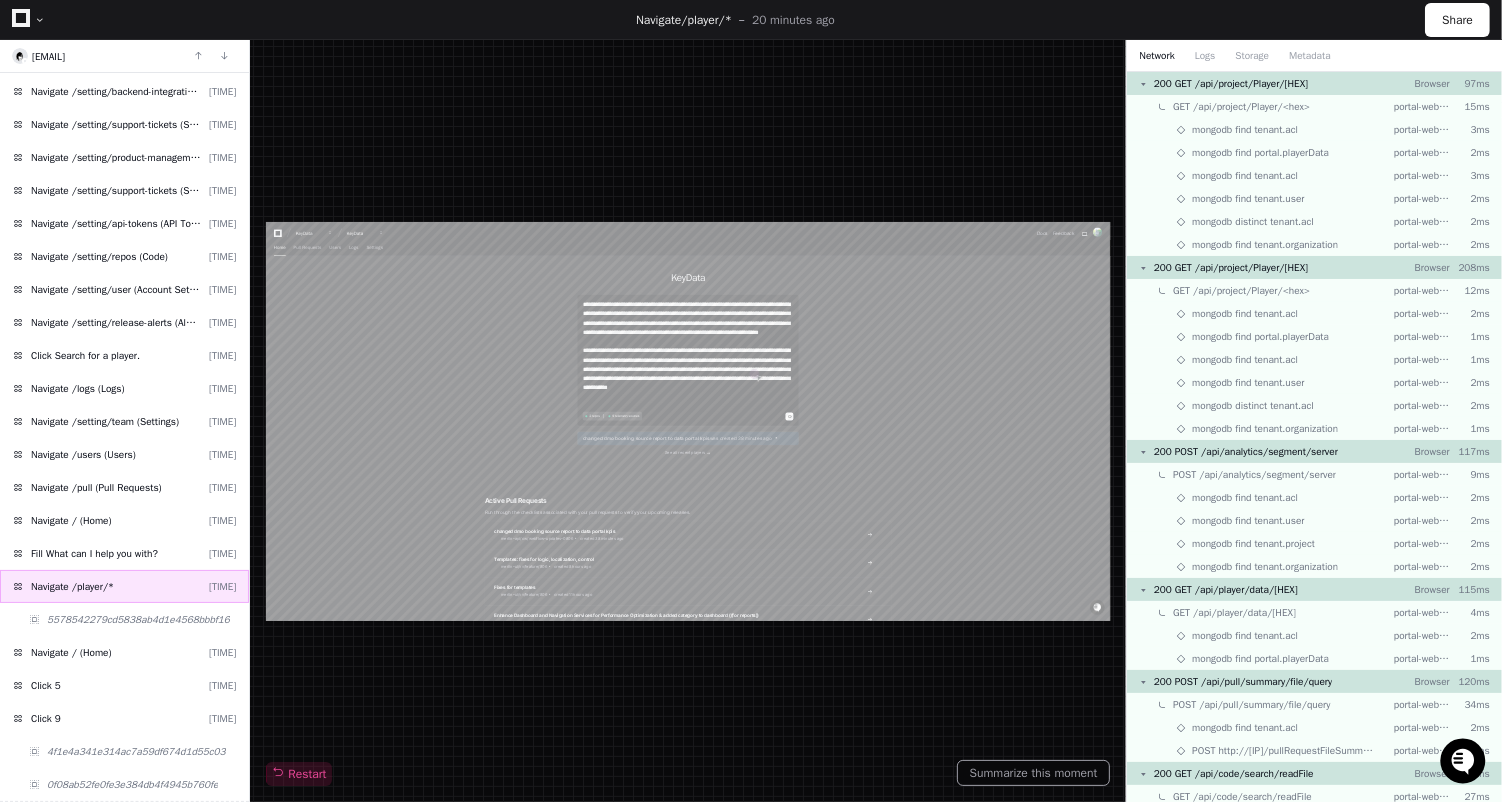 scroll, scrollTop: 0, scrollLeft: 0, axis: both 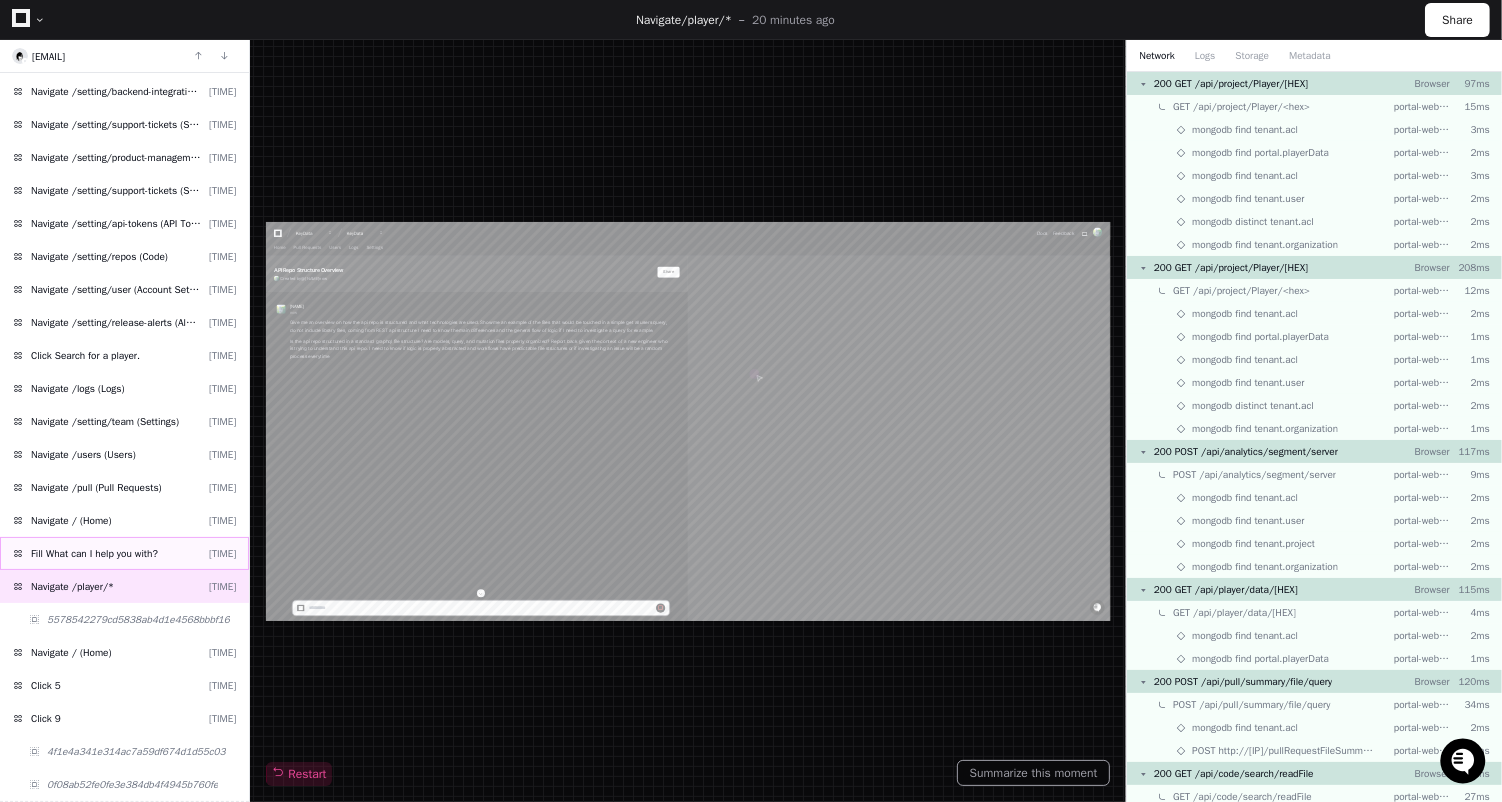 click on "Fill What can I help you with?" 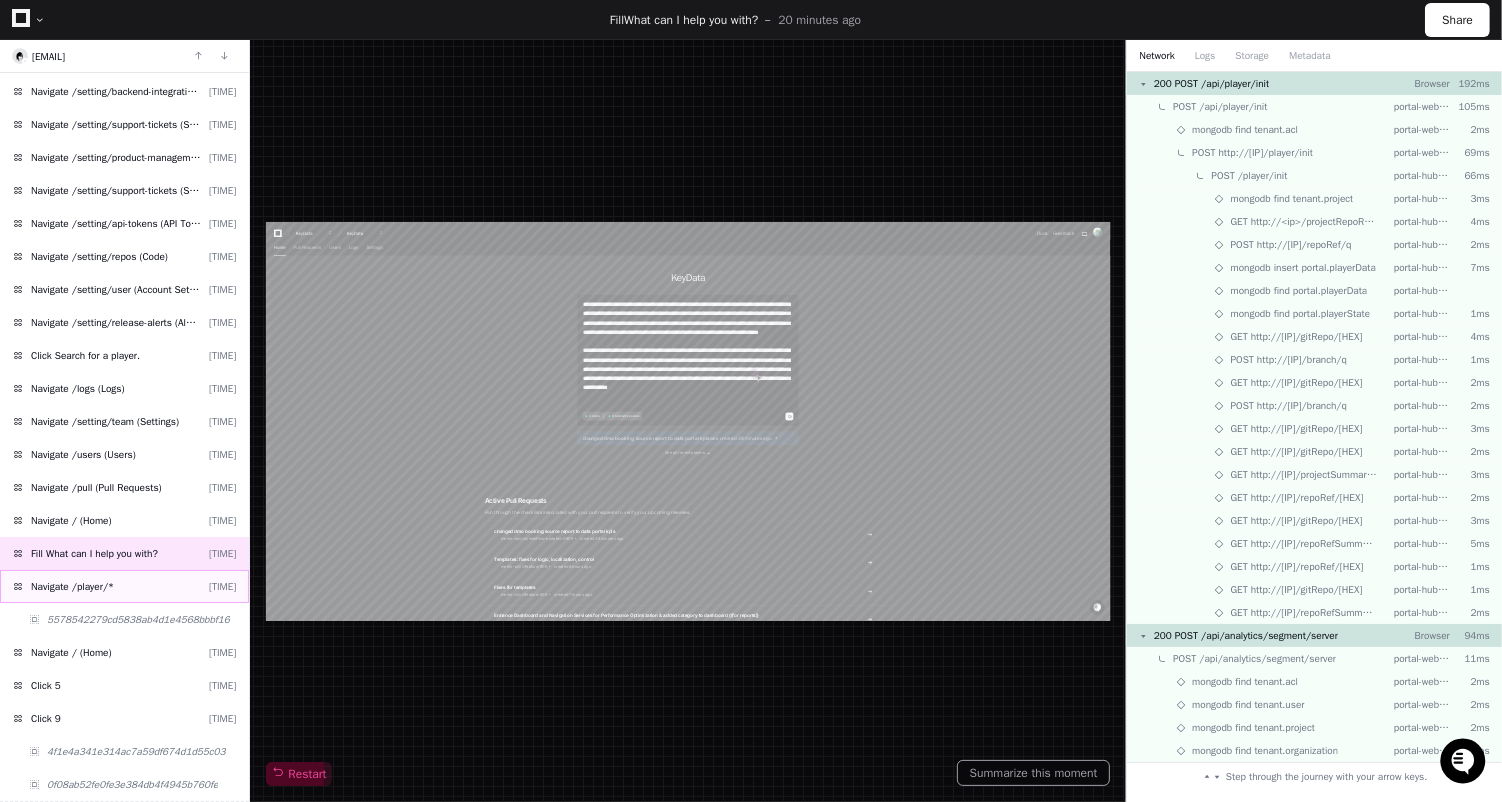 scroll, scrollTop: 0, scrollLeft: 0, axis: both 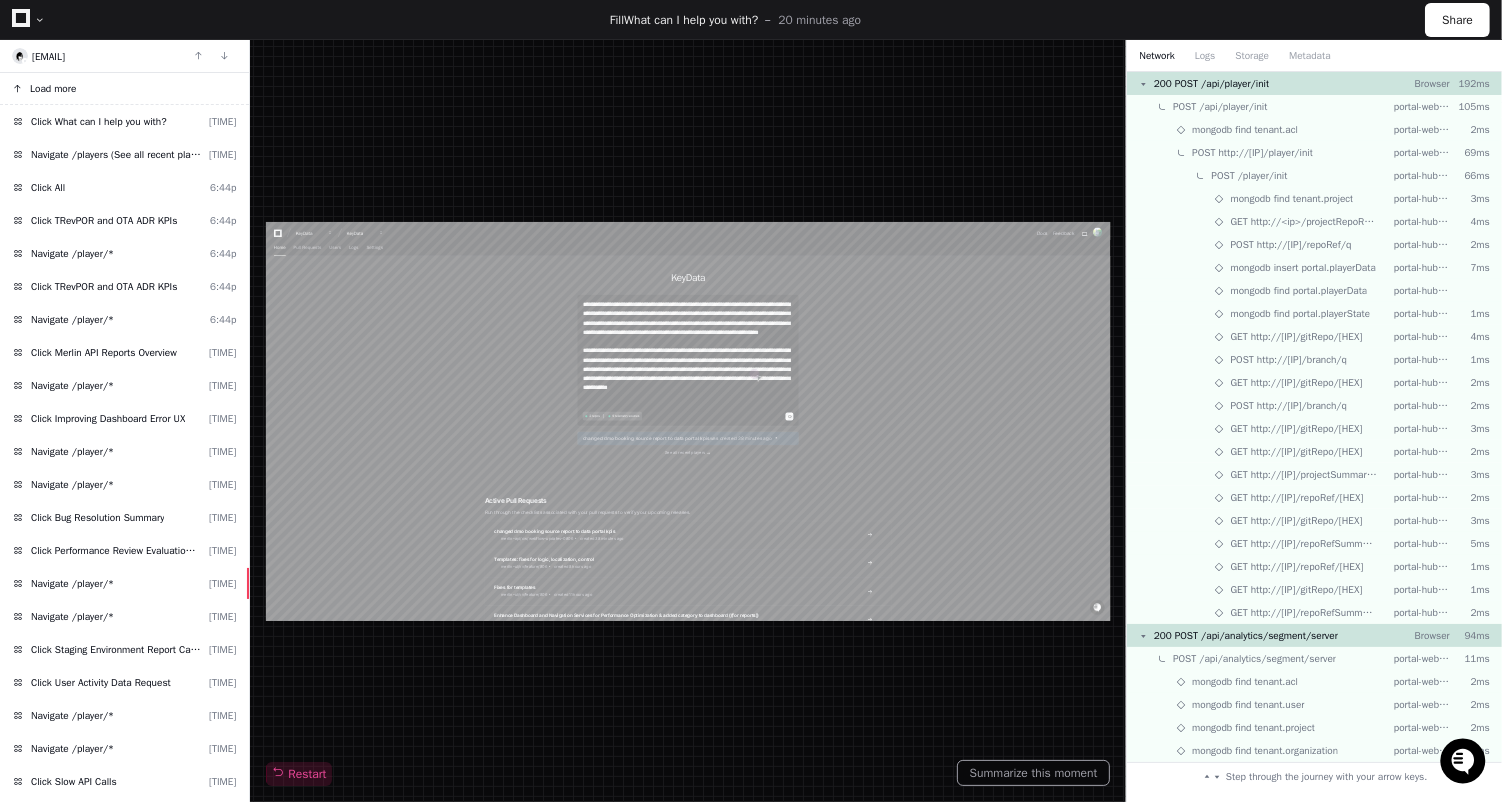 click on "Load more" 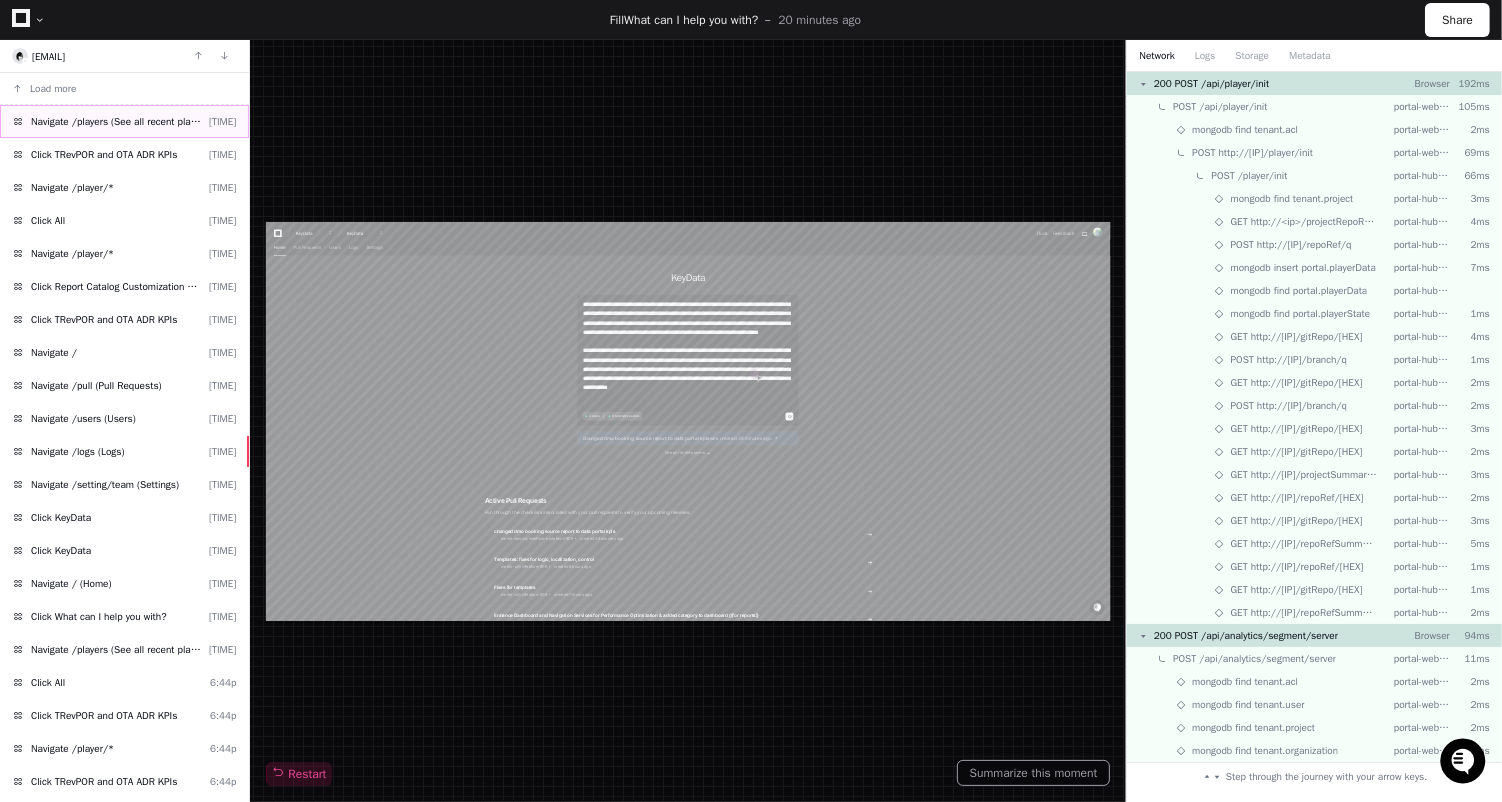 click on "Navigate /players (See all recent players)" 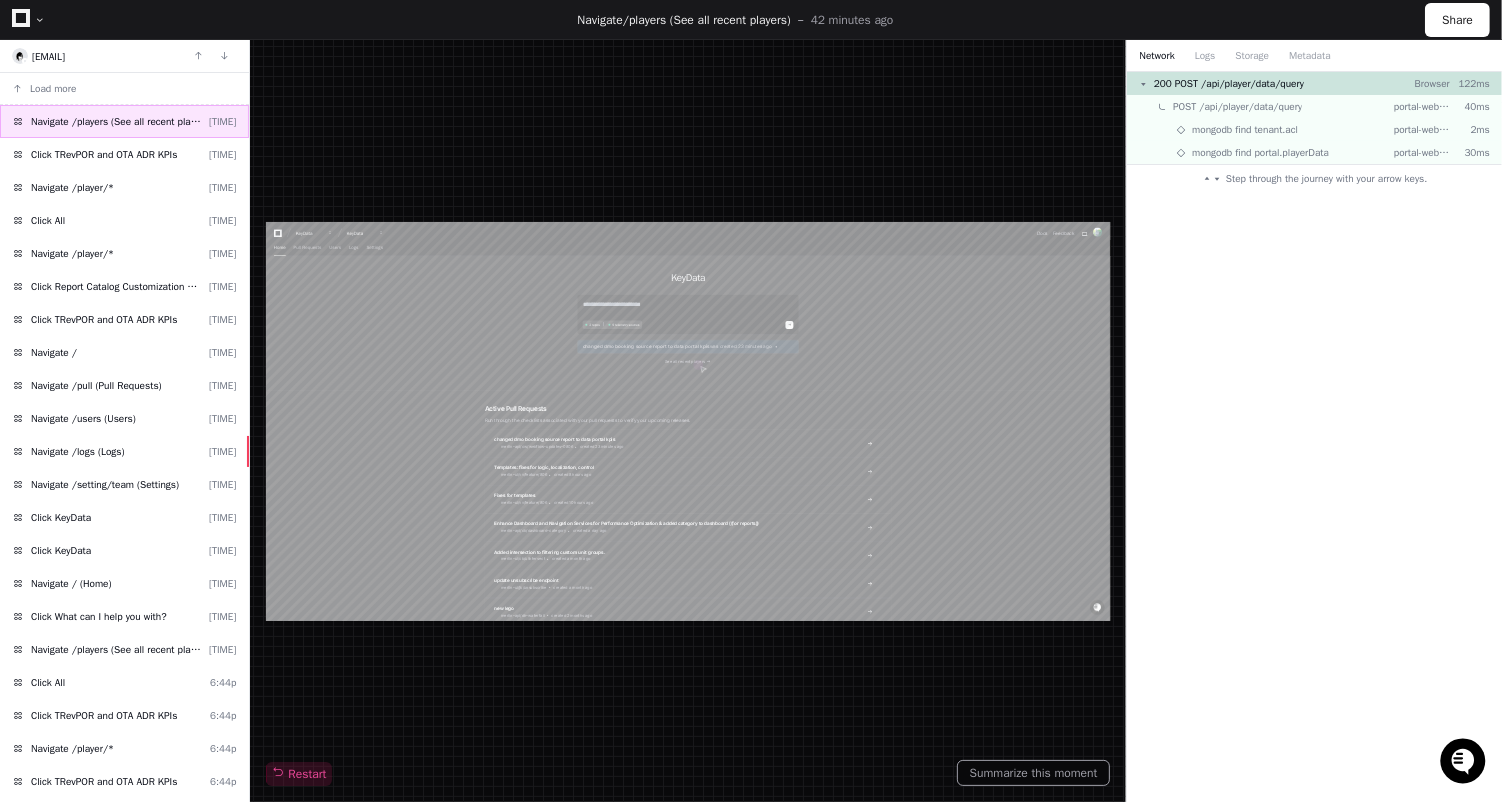 scroll, scrollTop: 0, scrollLeft: 0, axis: both 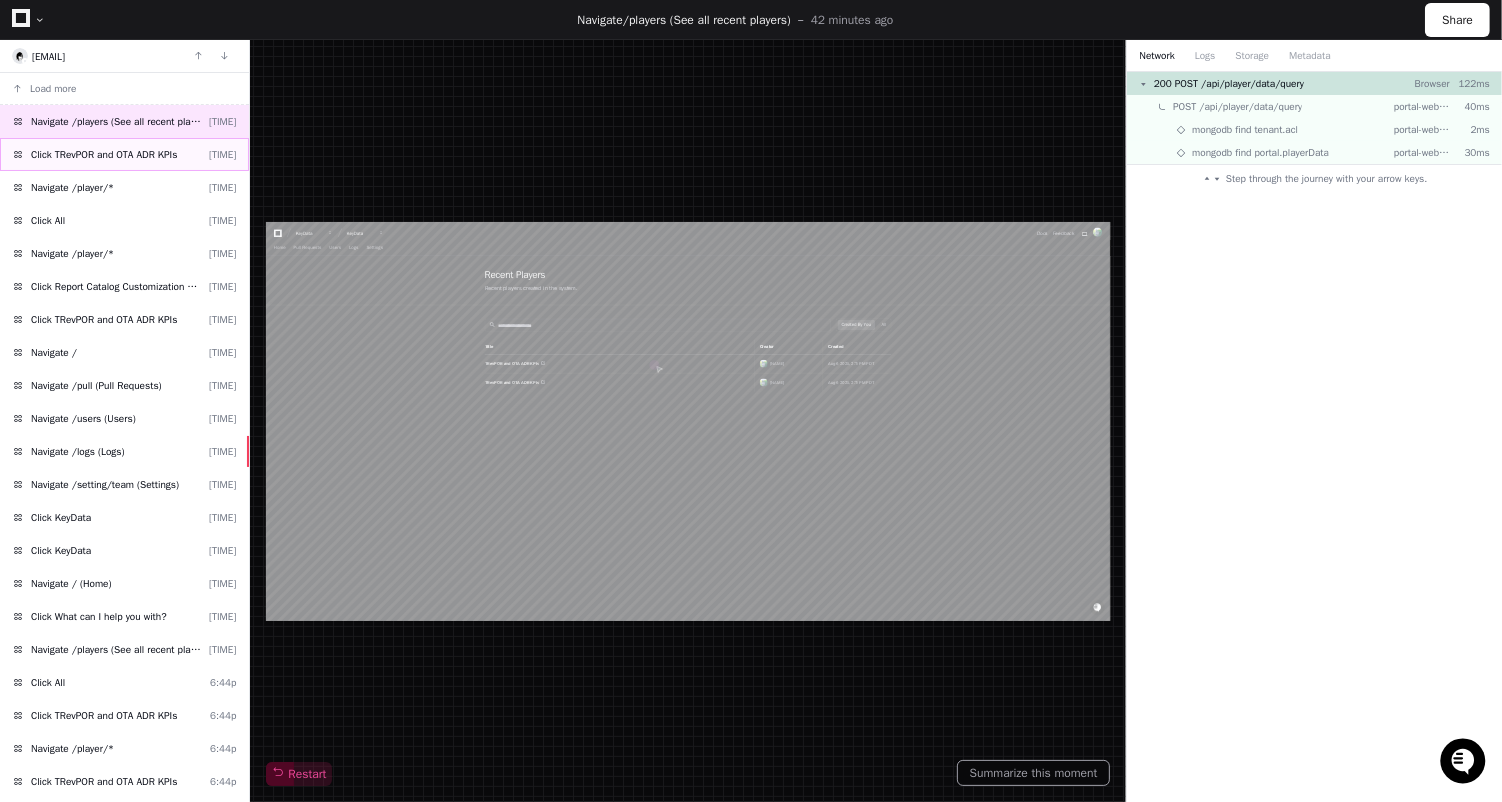 click on "Click TRevPOR and OTA ADR KPIs" 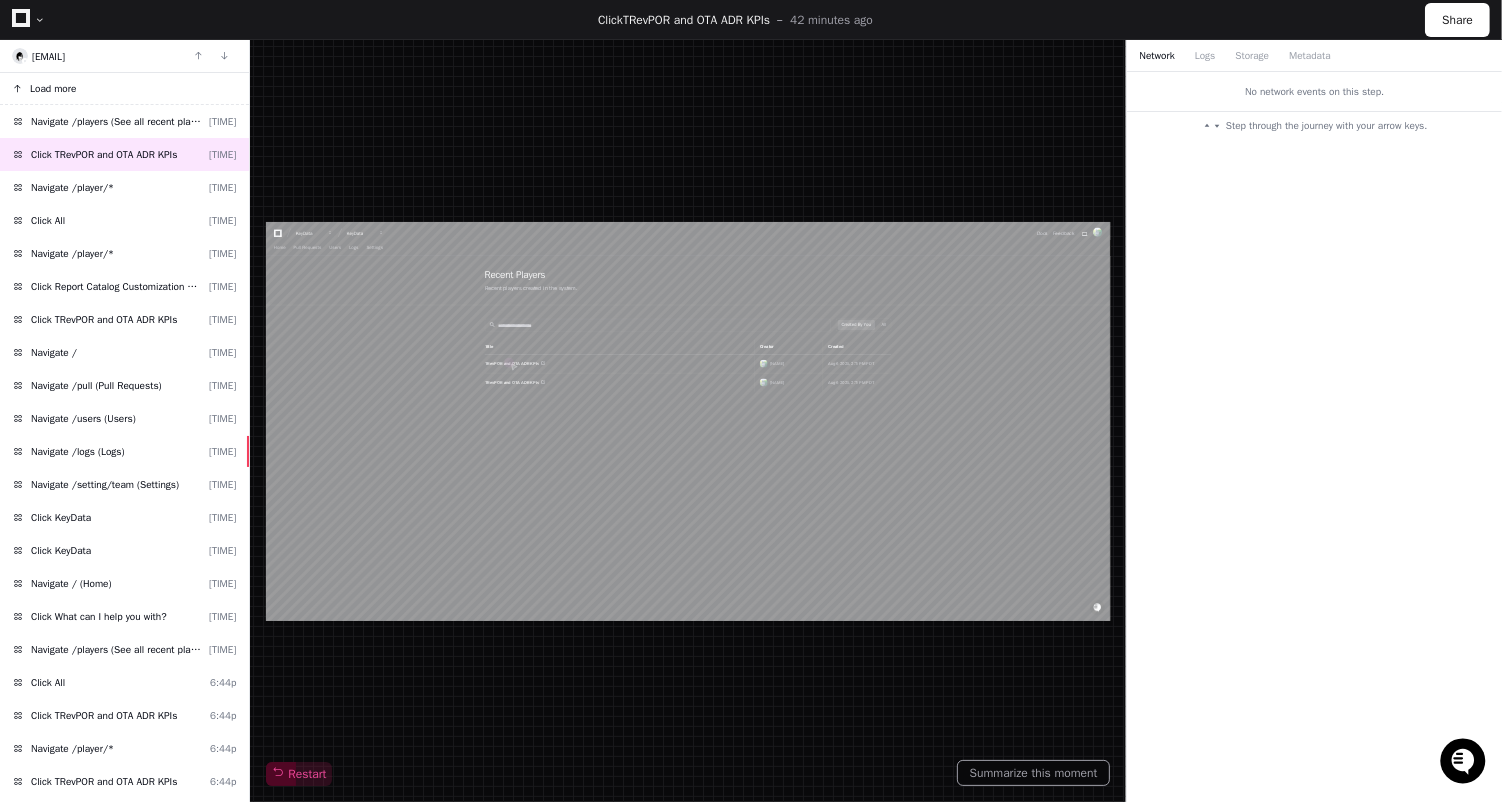 scroll, scrollTop: 0, scrollLeft: 0, axis: both 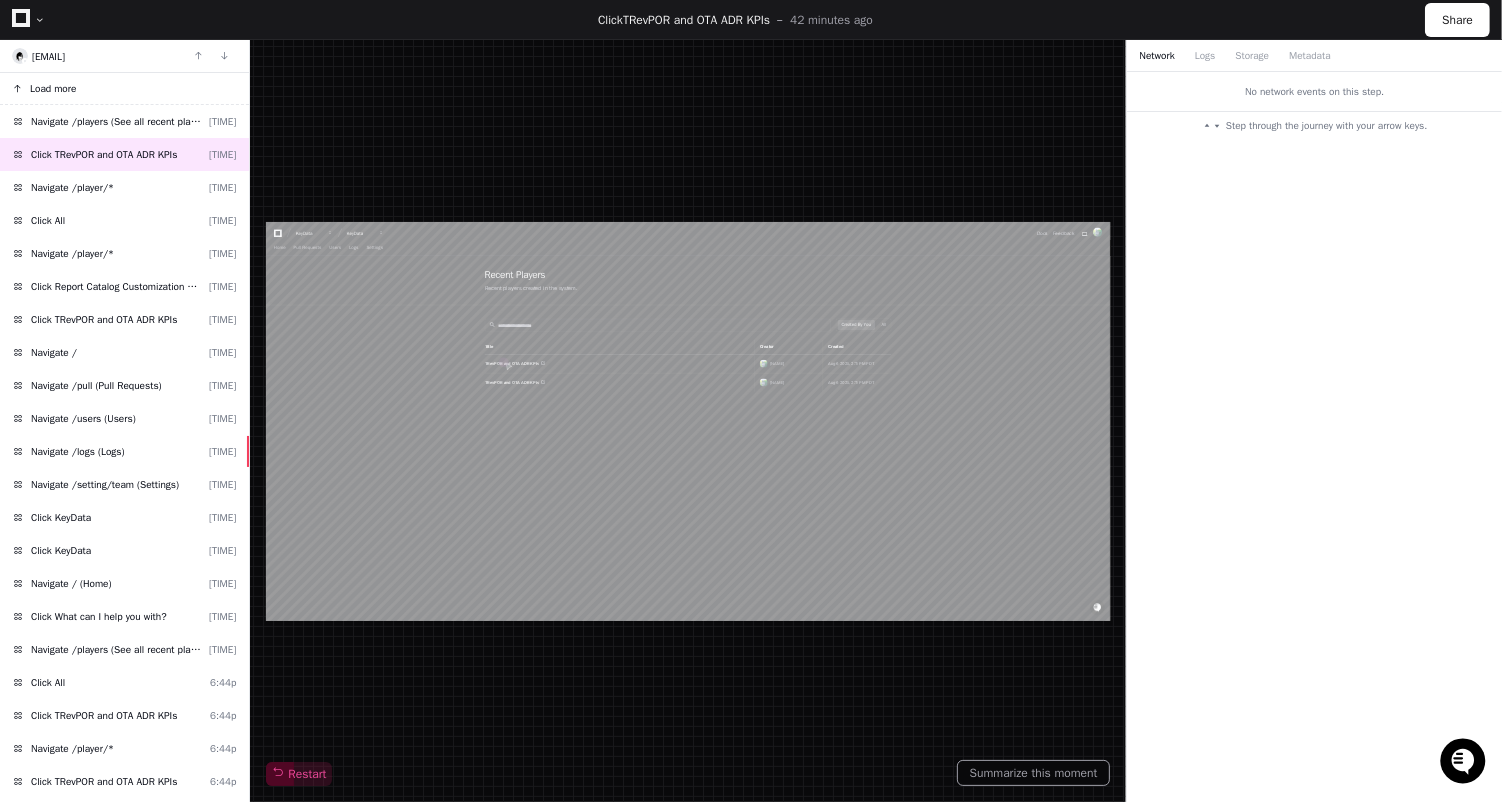 click on "Load more" 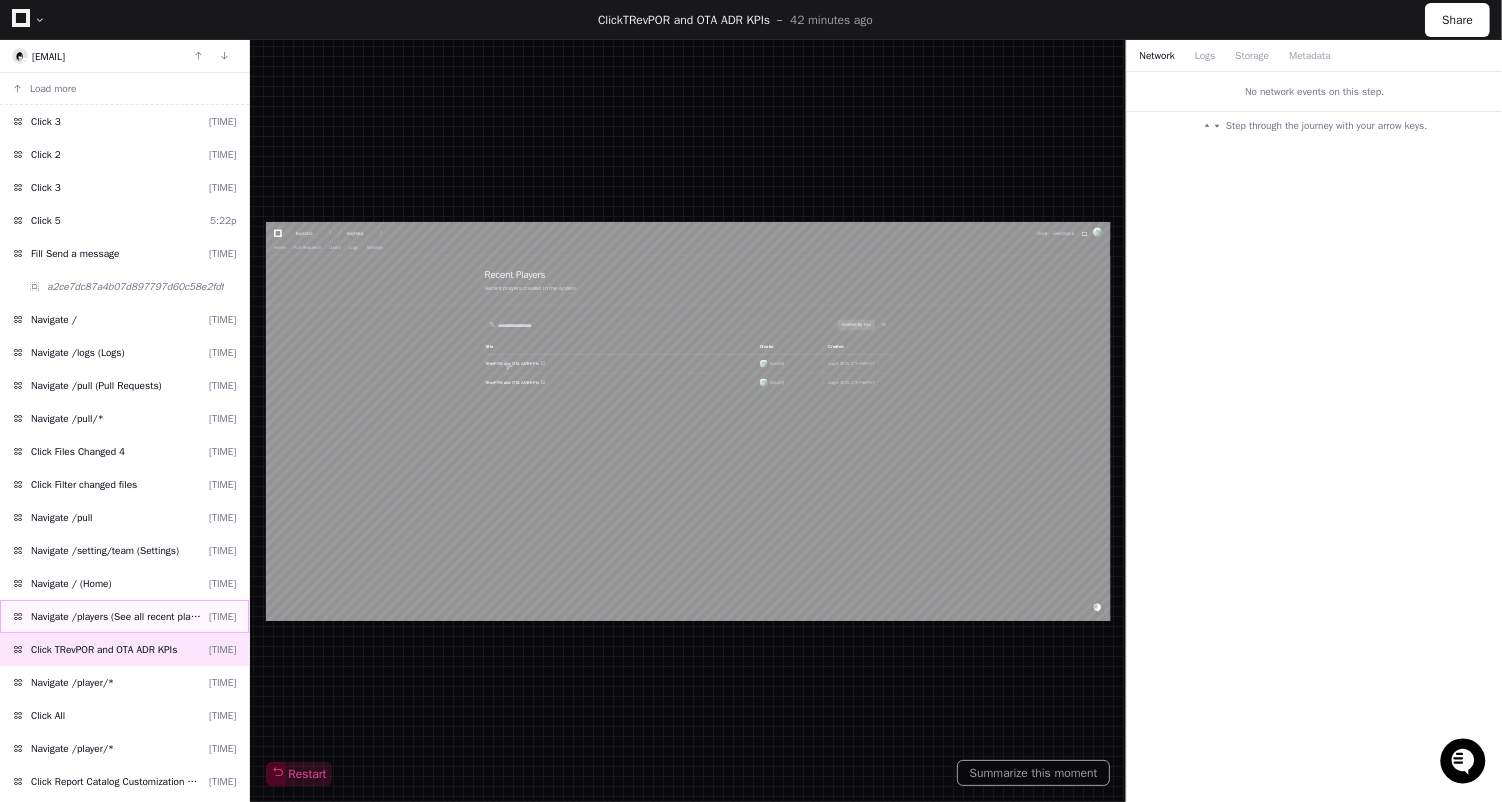click on "Navigate /players (See all recent players) [TIME]" 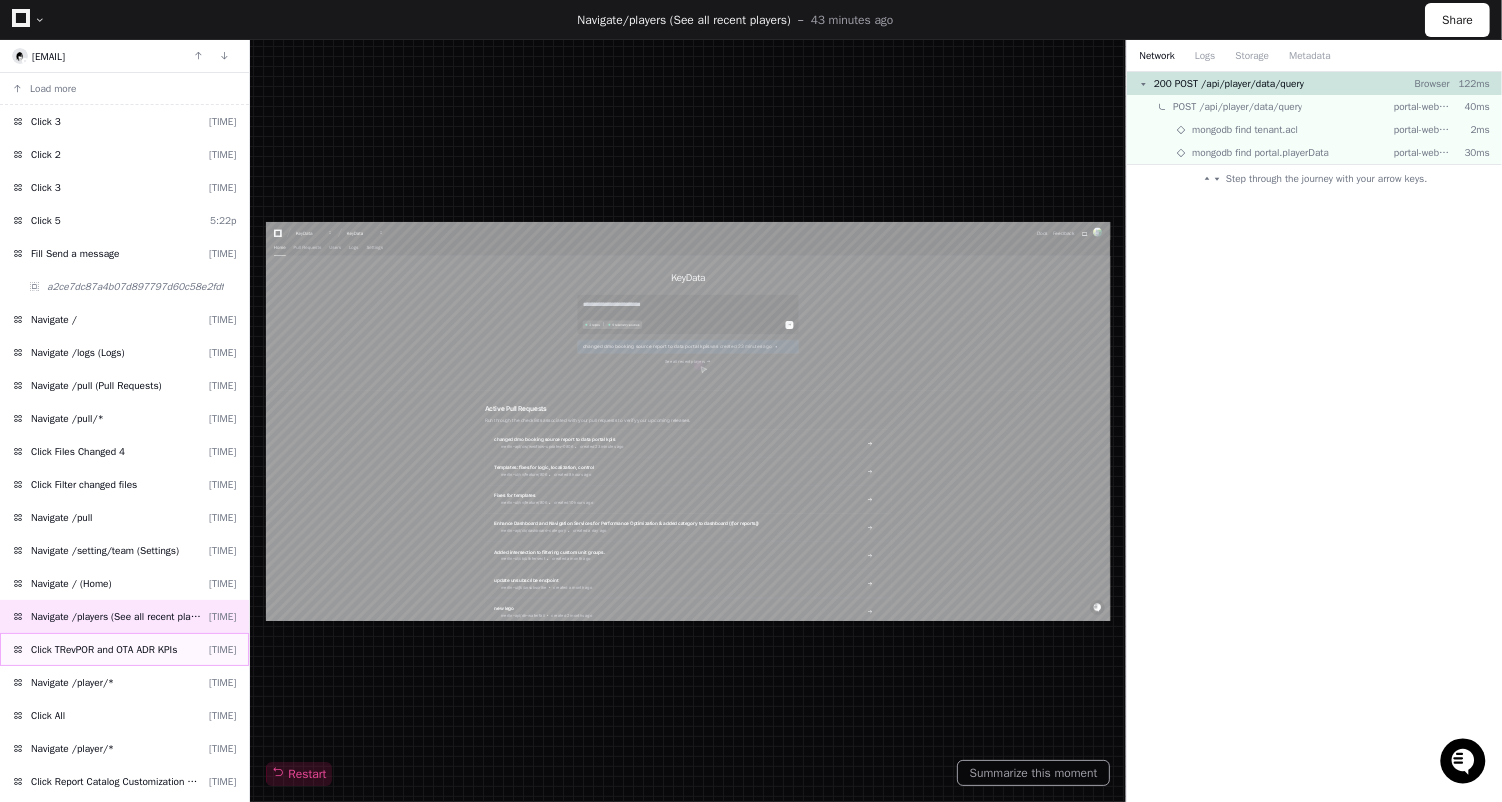 scroll, scrollTop: 0, scrollLeft: 0, axis: both 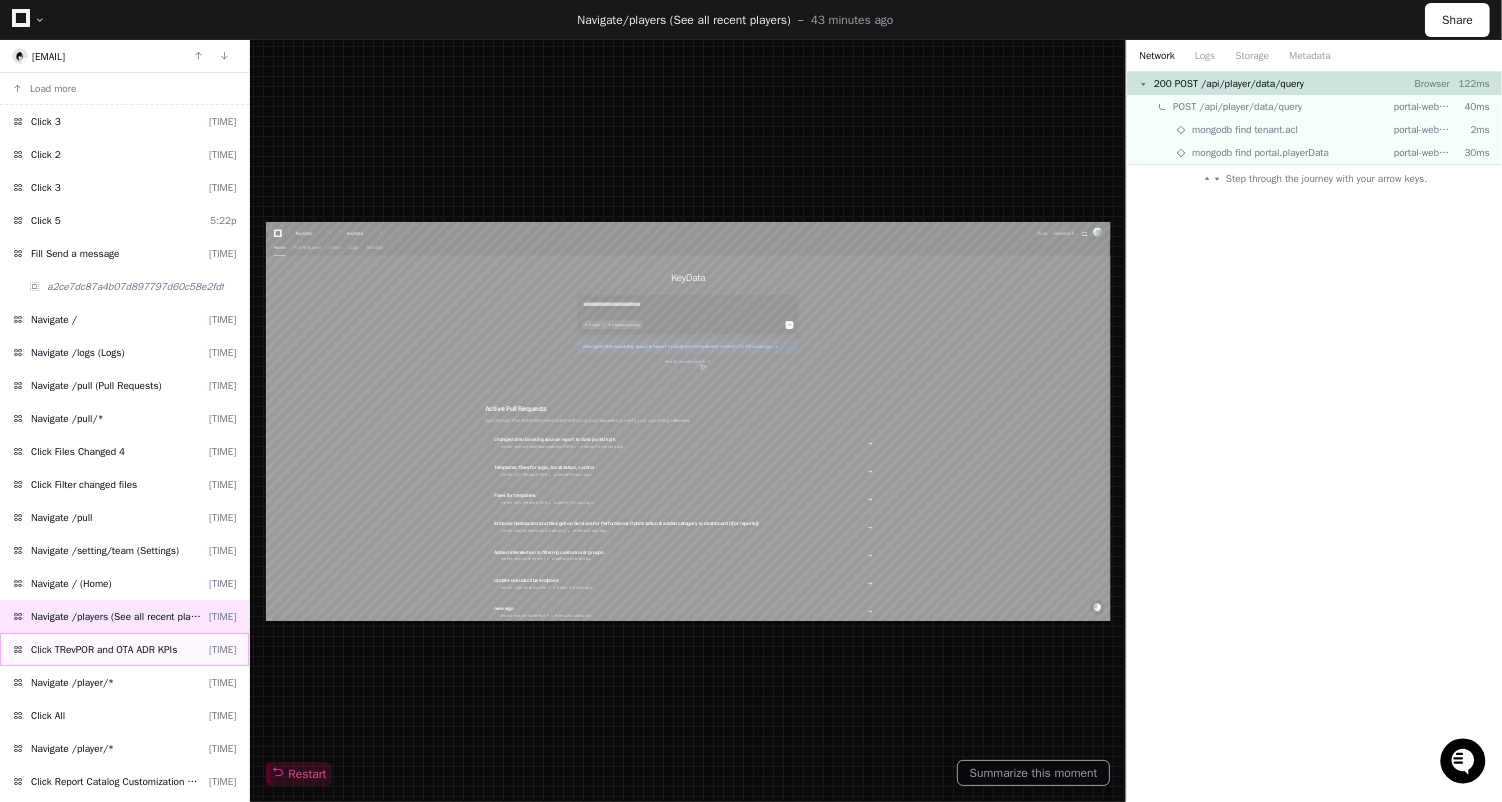 click on "Click TRevPOR and OTA ADR KPIs" 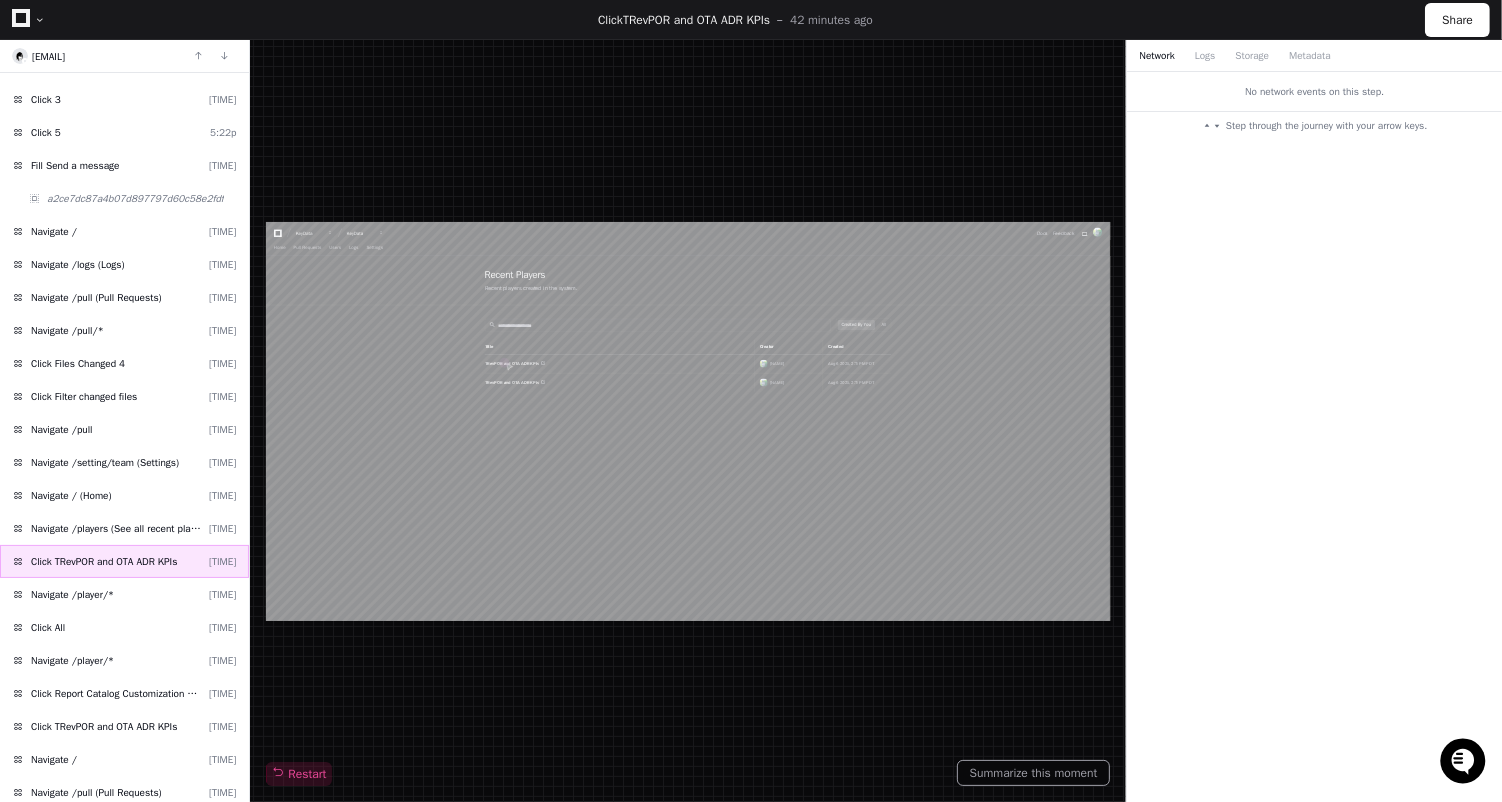 scroll, scrollTop: 121, scrollLeft: 0, axis: vertical 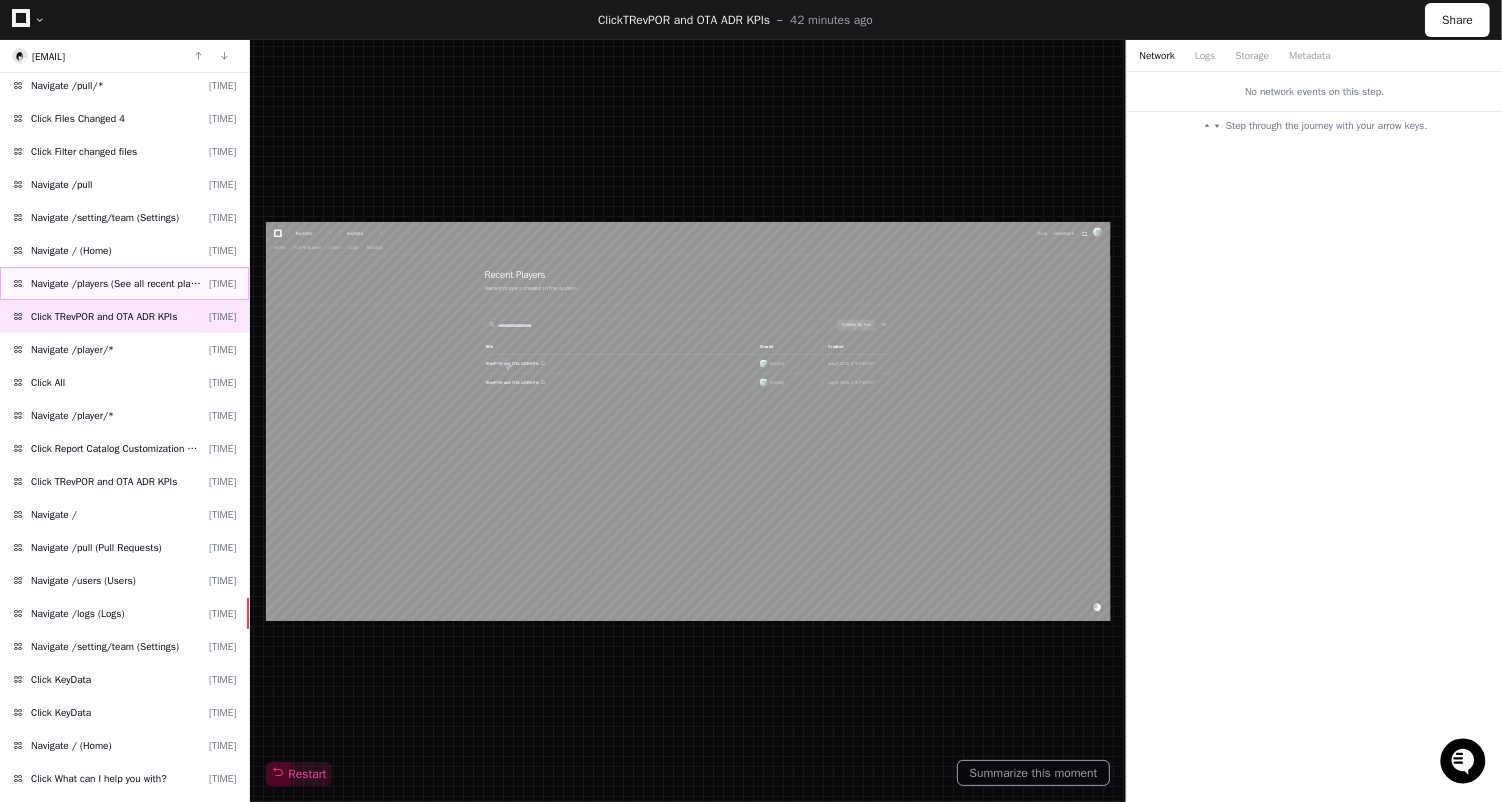 click on "Navigate /players (See all recent players)" 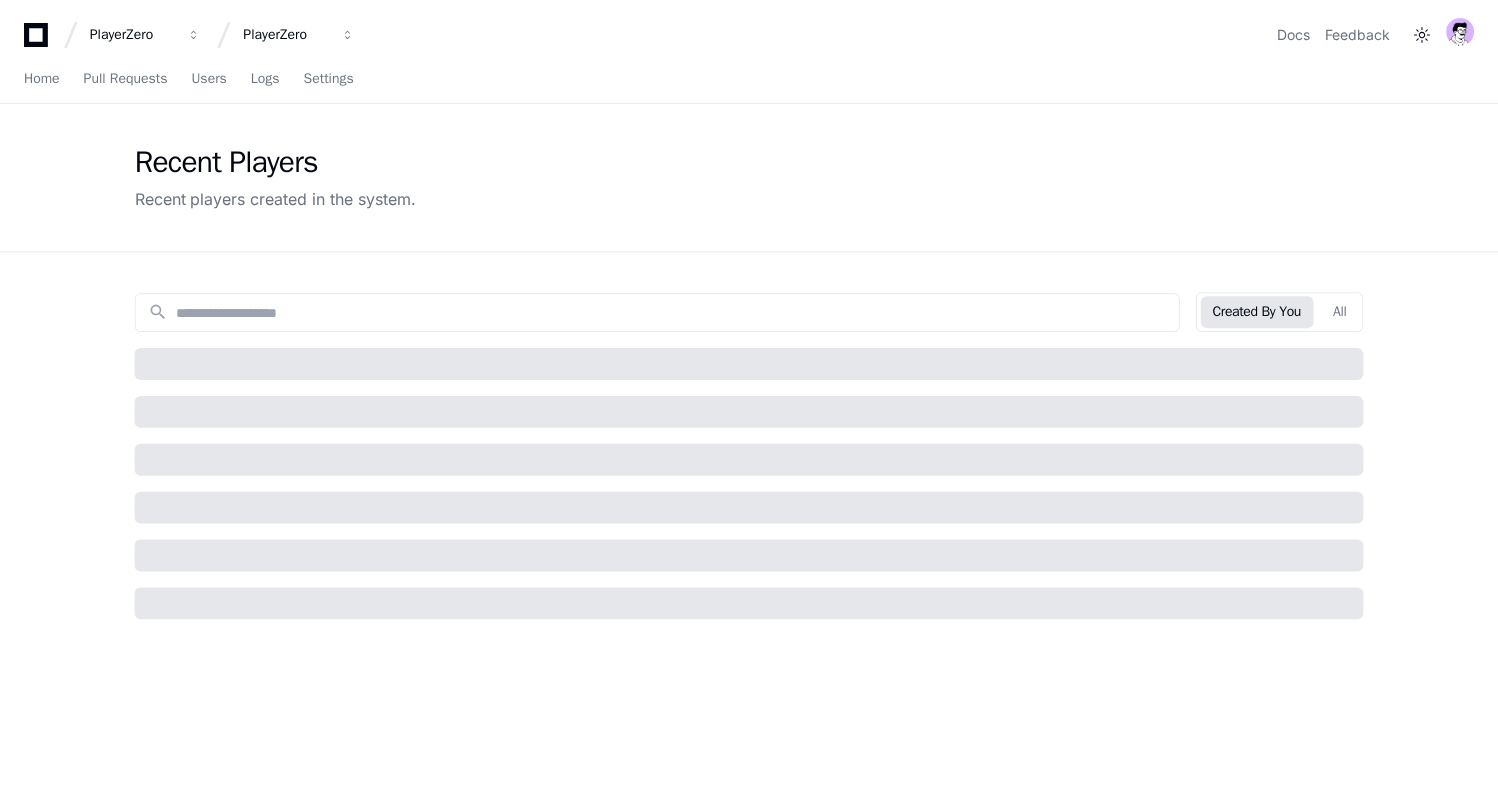 scroll, scrollTop: 0, scrollLeft: 0, axis: both 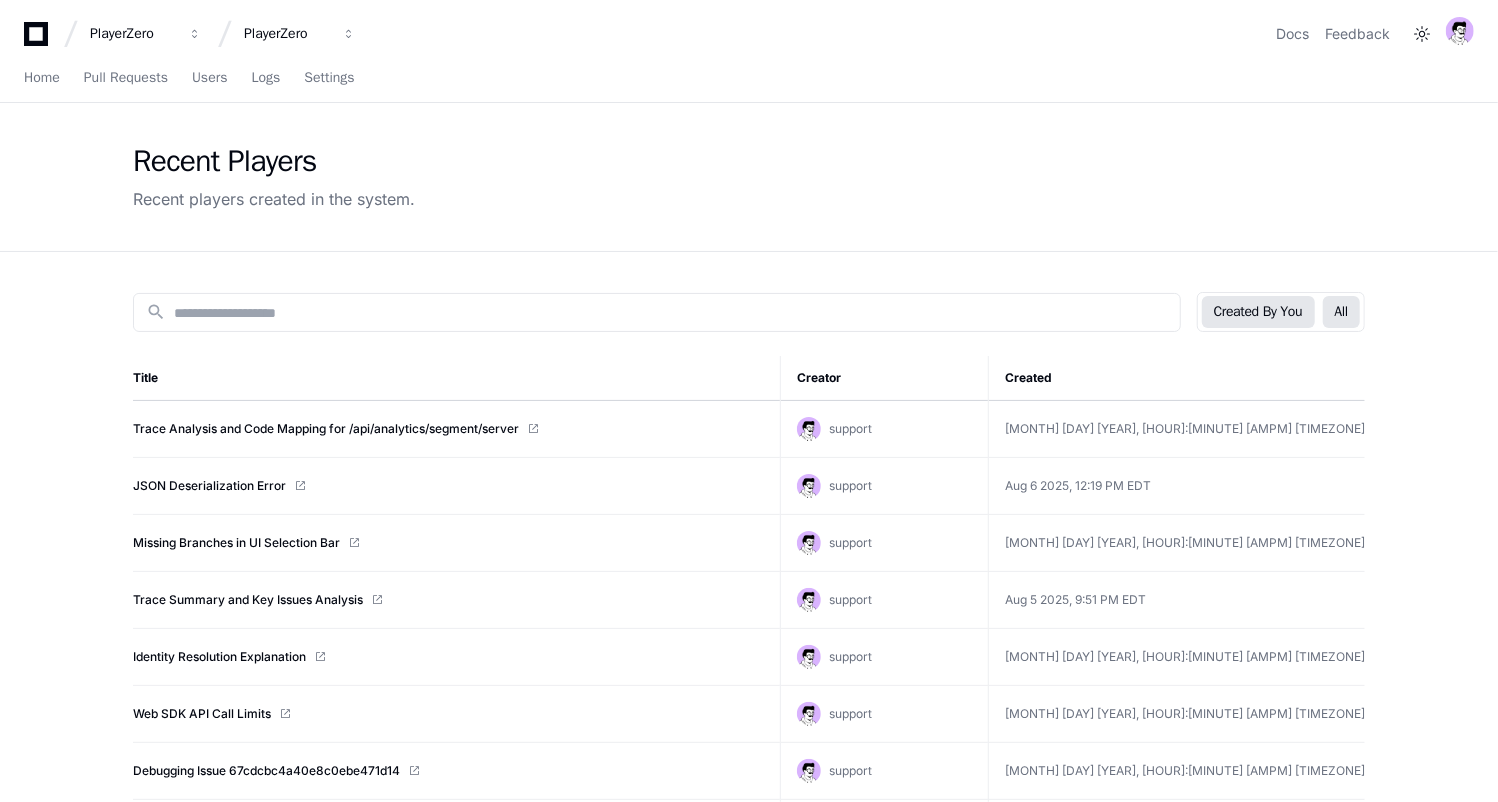 click on "All" 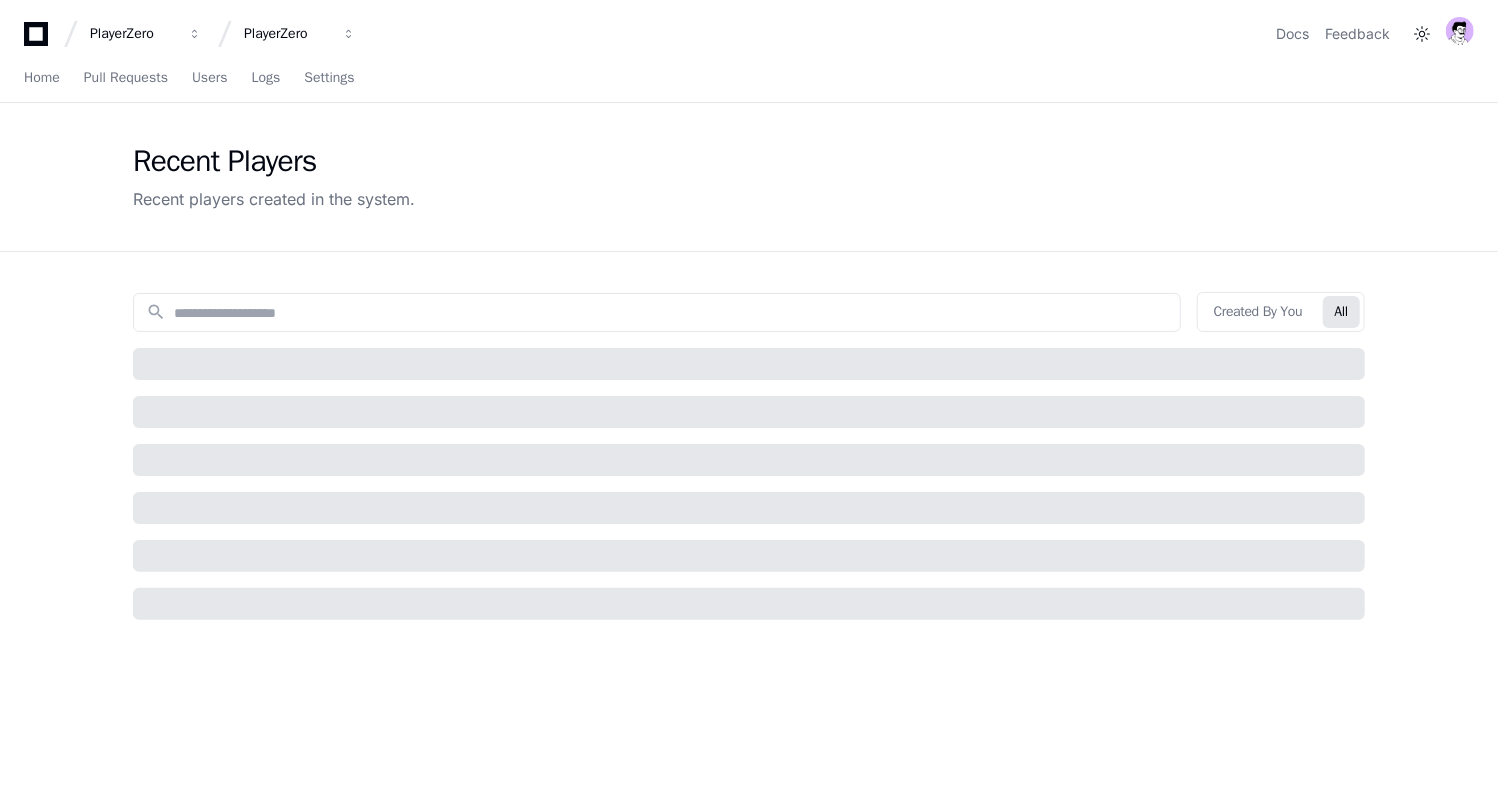 scroll, scrollTop: 0, scrollLeft: 0, axis: both 